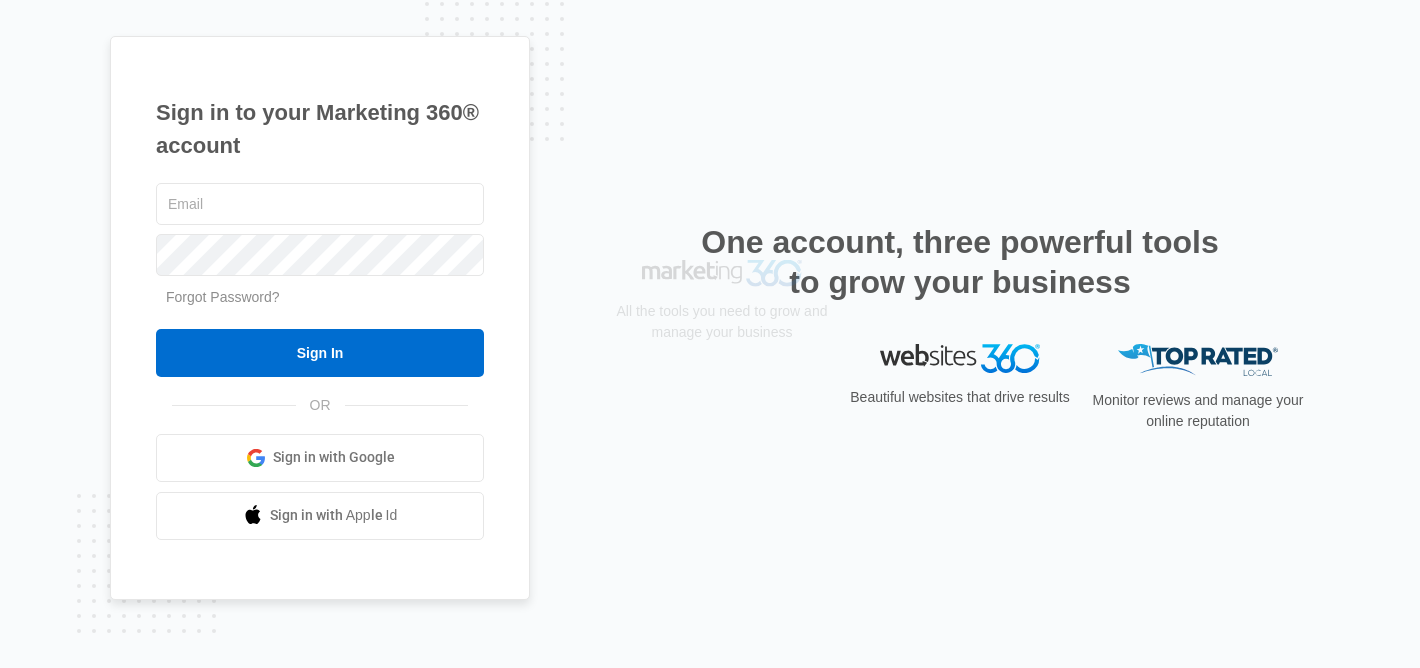 scroll, scrollTop: 0, scrollLeft: 0, axis: both 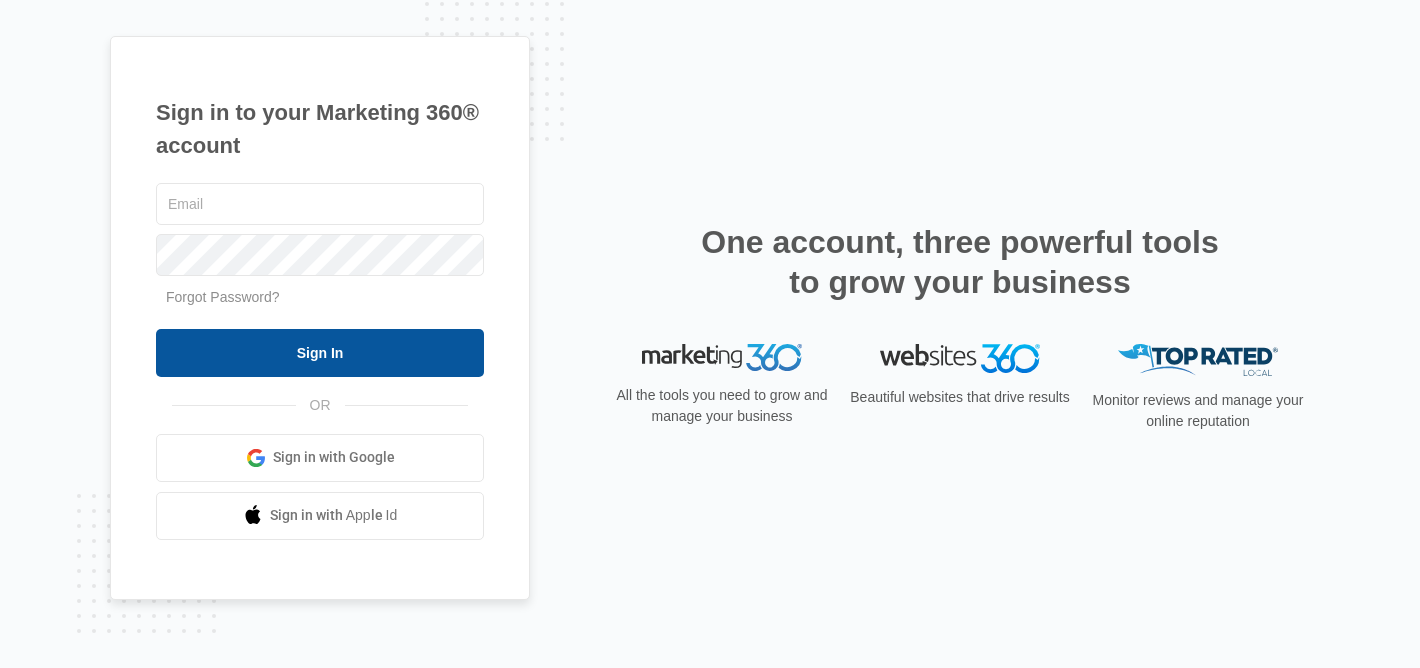 type on "rentals@[example.com]" 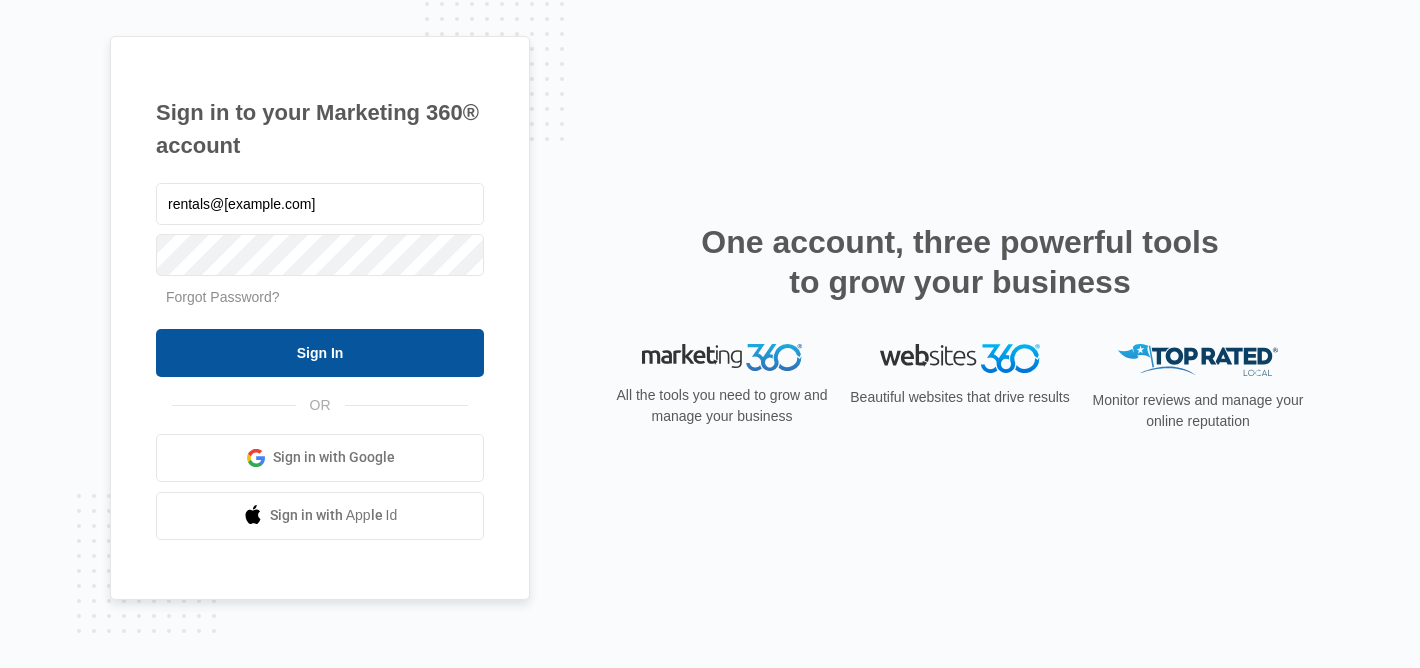 click on "Sign In" at bounding box center (320, 353) 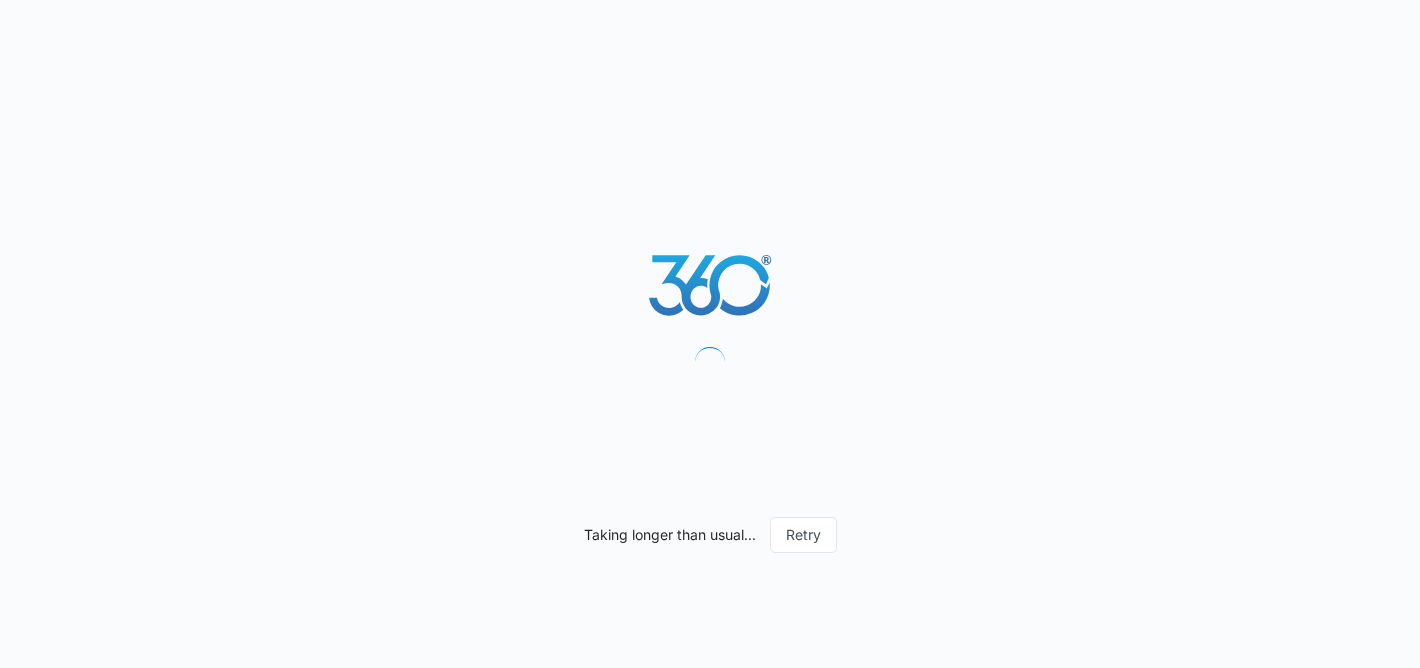 scroll, scrollTop: 0, scrollLeft: 0, axis: both 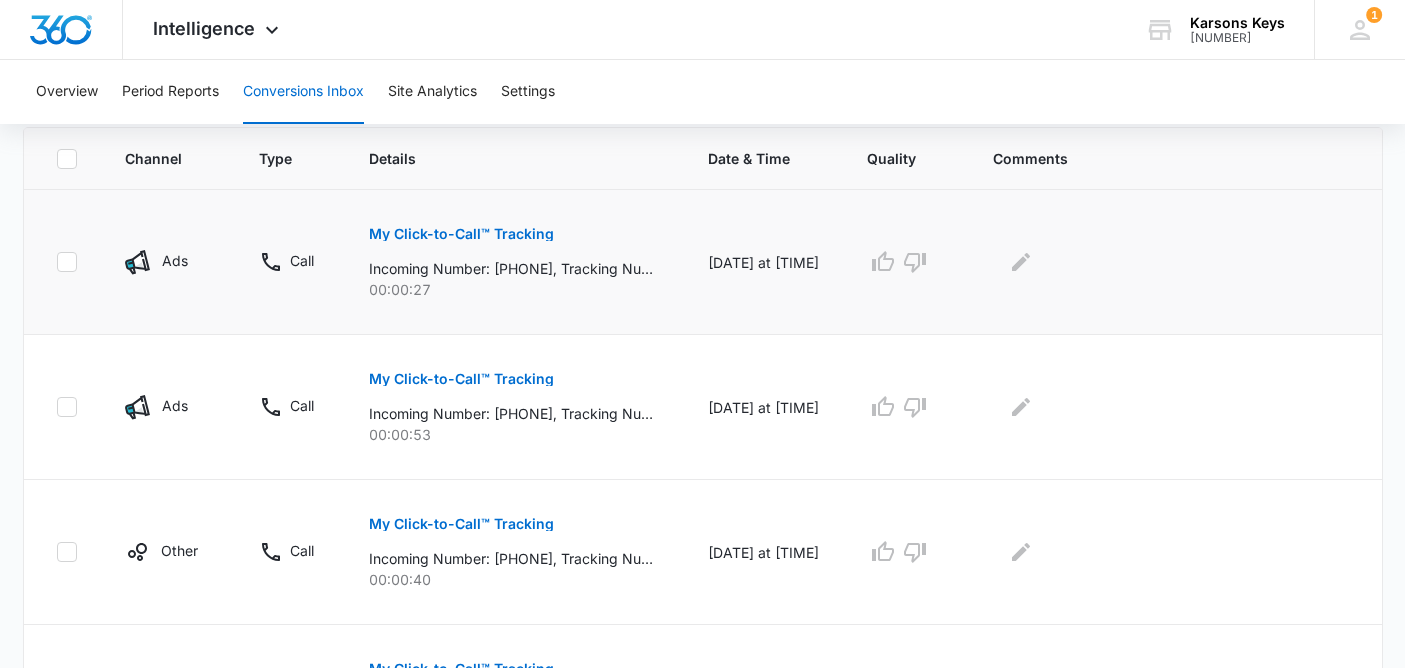 click on "My Click-to-Call™ Tracking" at bounding box center (461, 234) 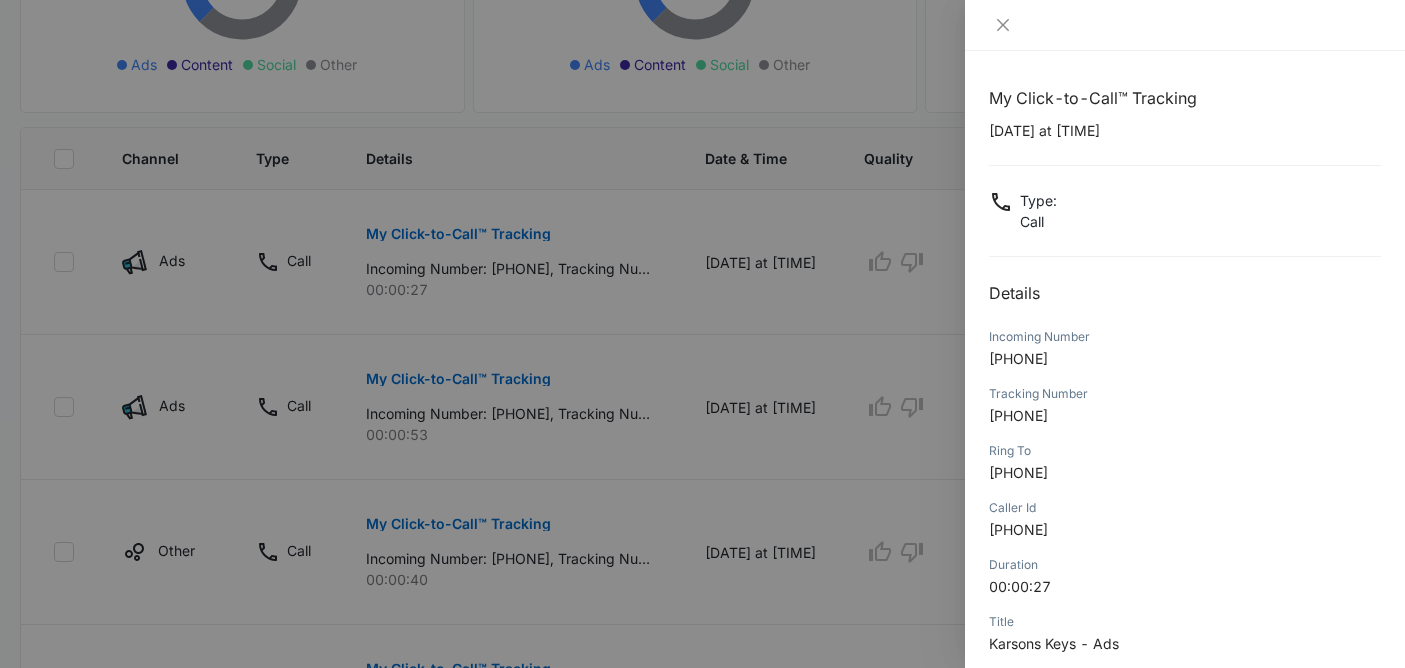scroll, scrollTop: 220, scrollLeft: 0, axis: vertical 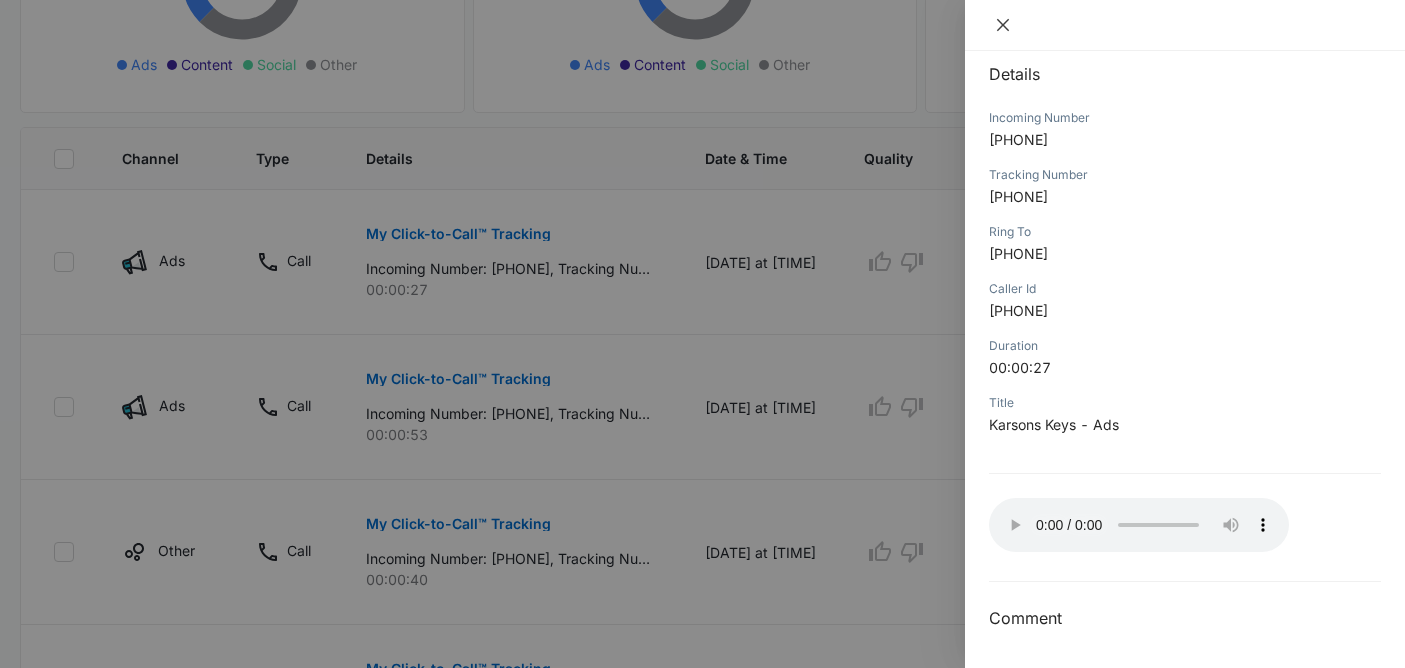click 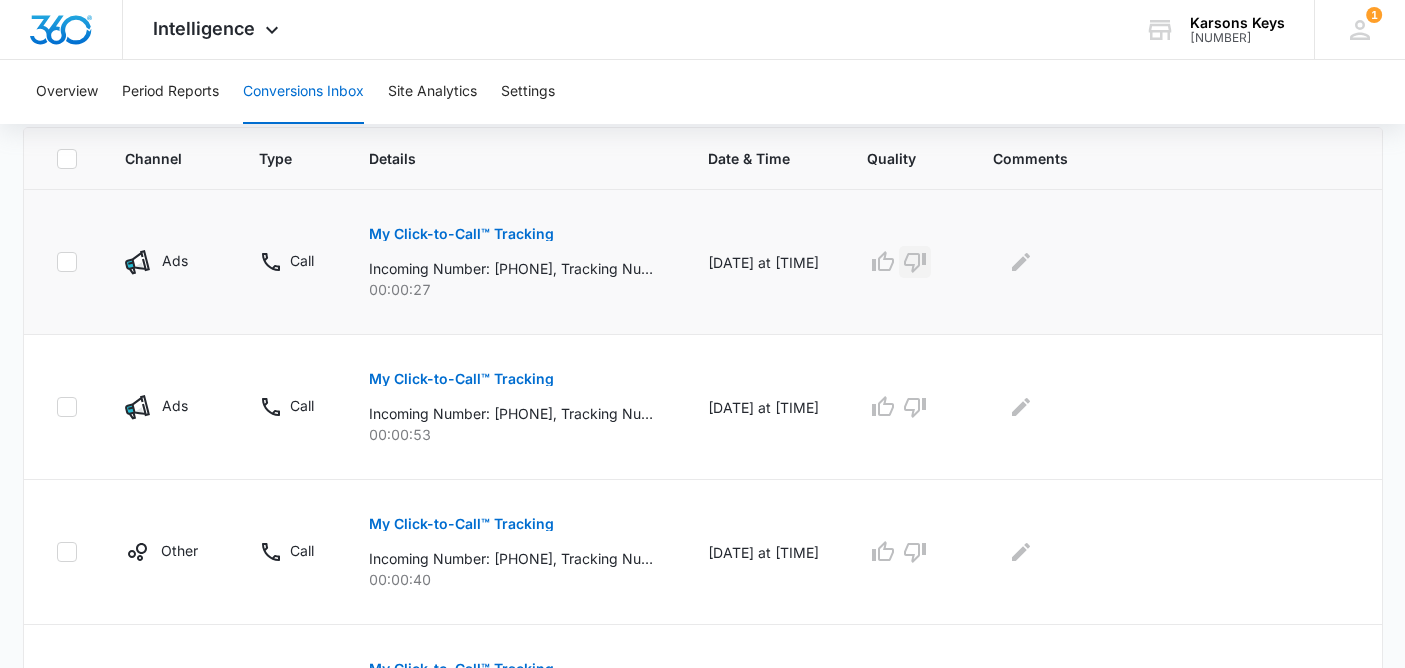 click 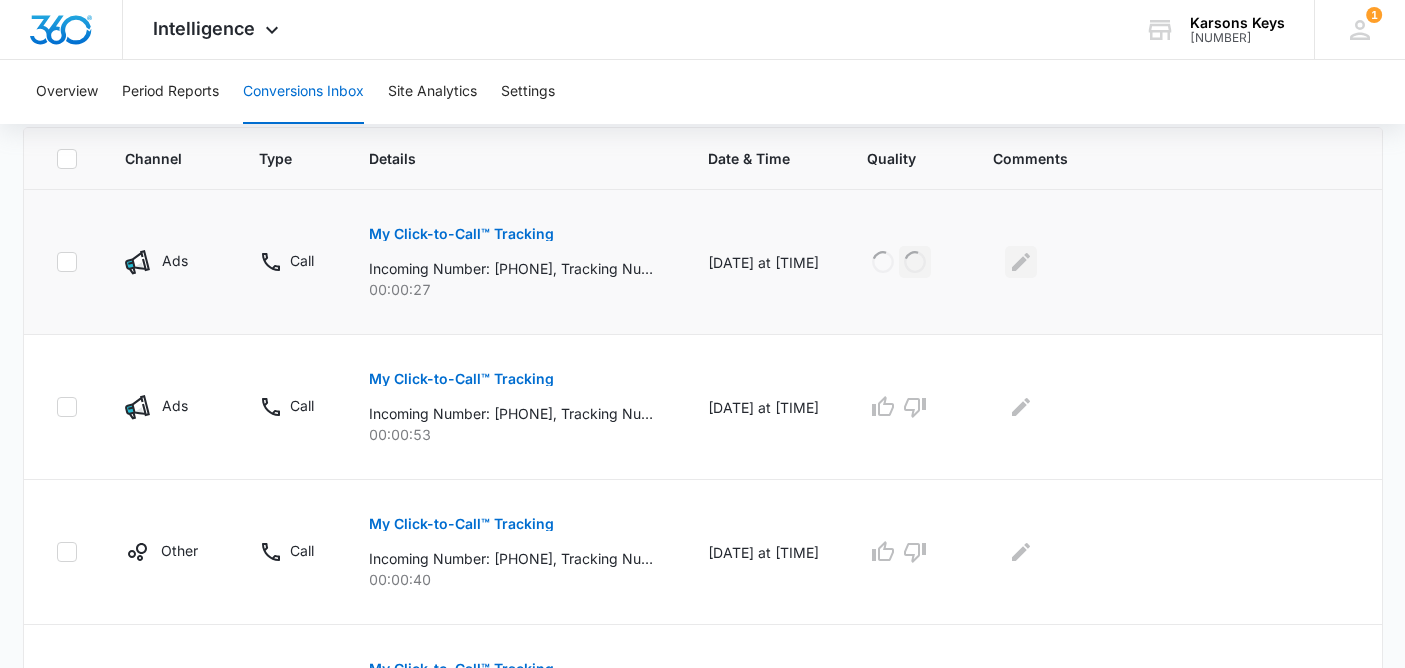 click 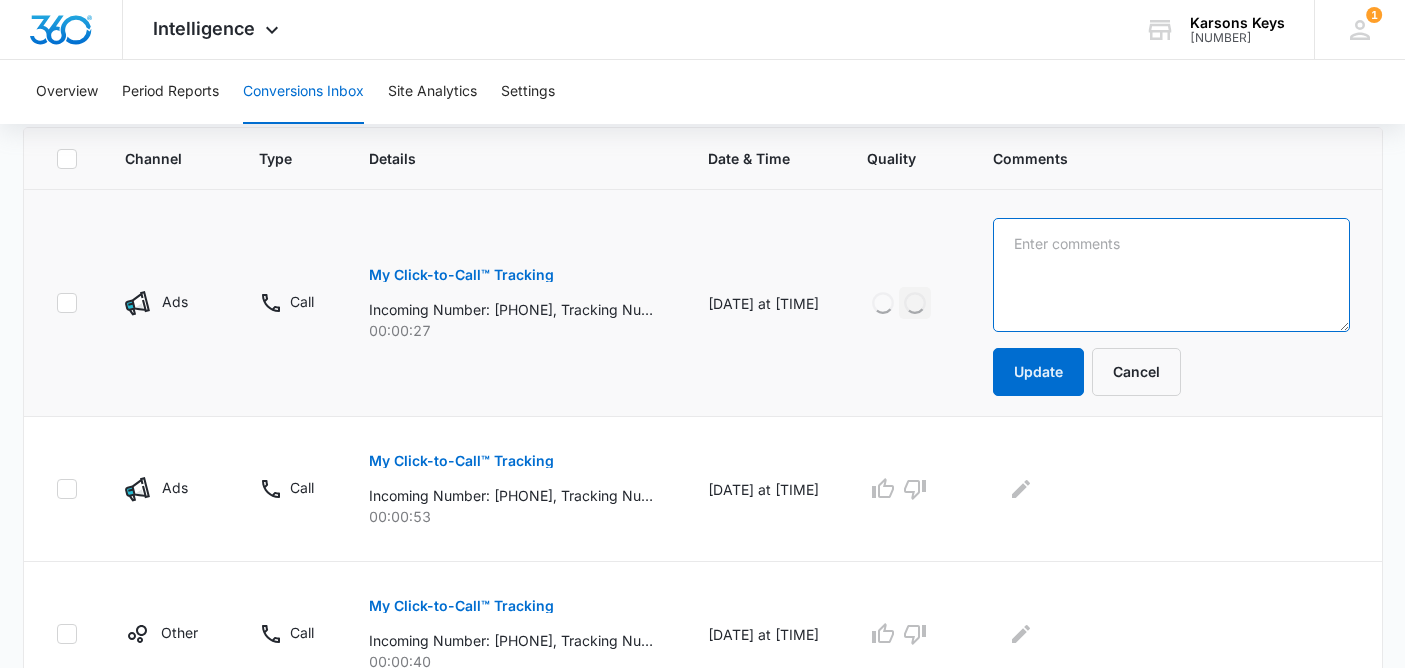 click at bounding box center [1171, 275] 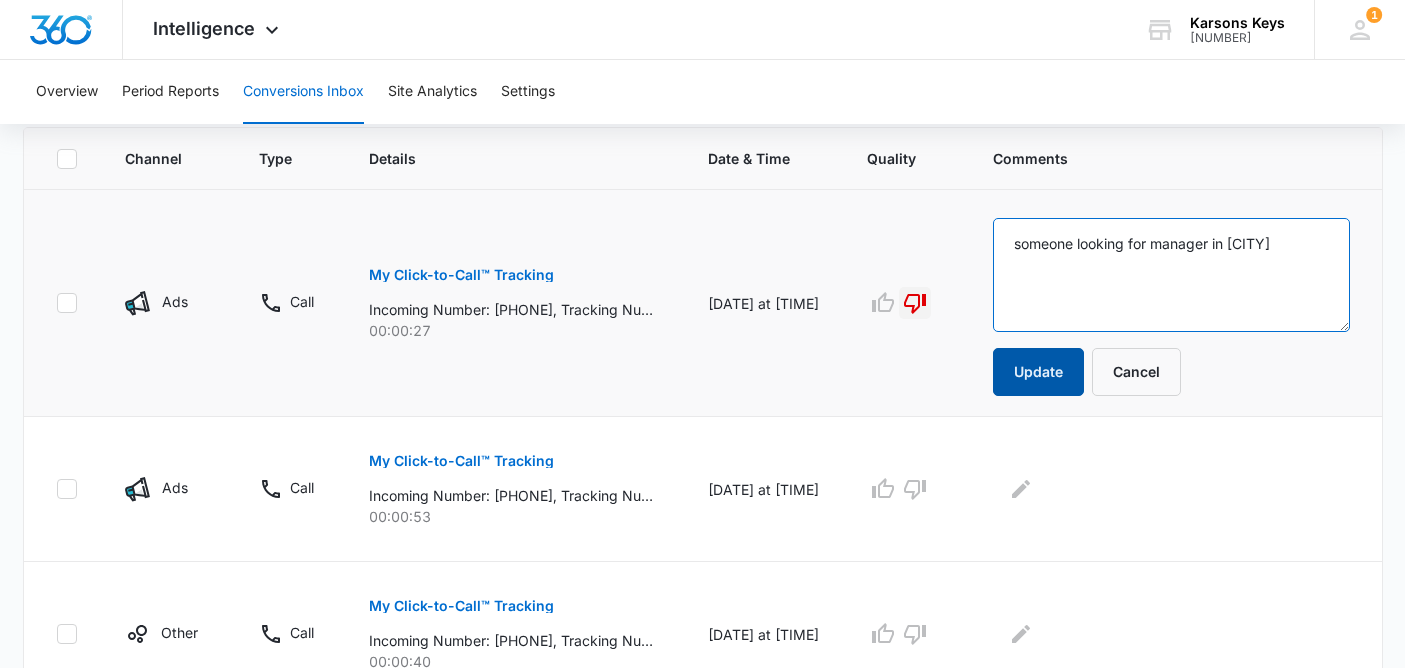 type on "someone looking for manager in [CITY]" 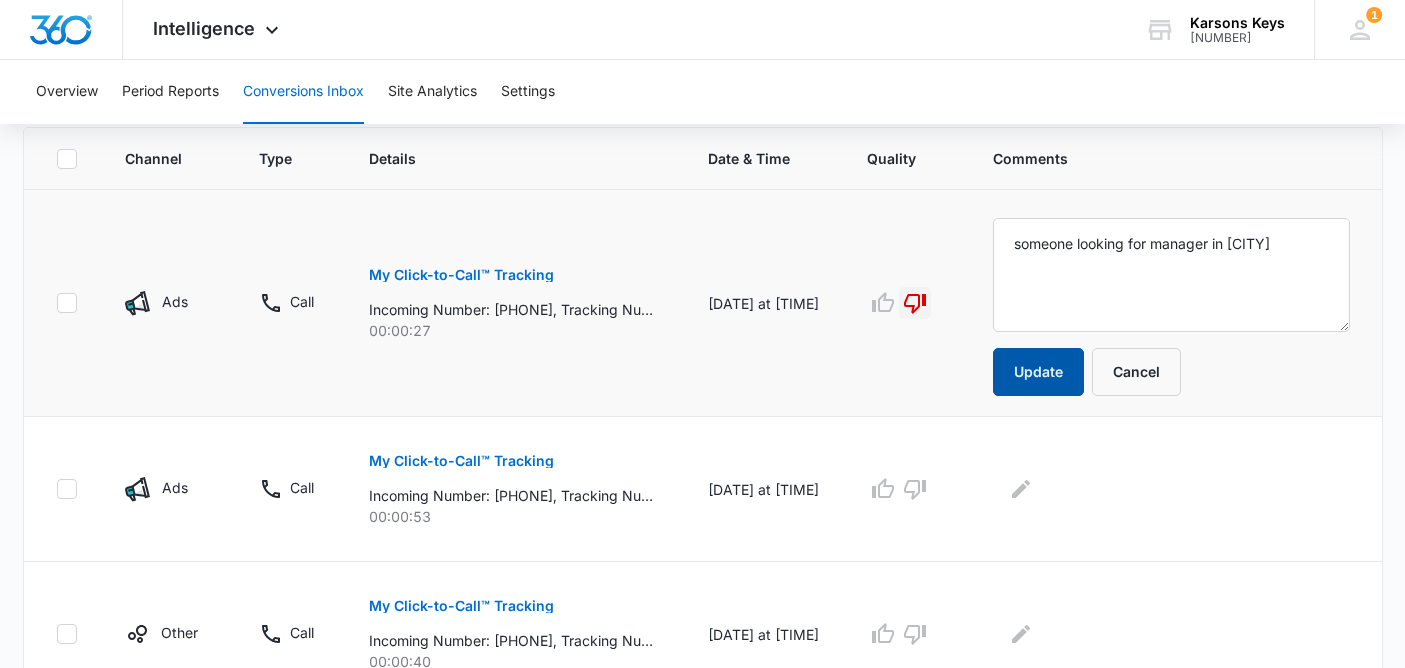 click on "Update" at bounding box center (1038, 372) 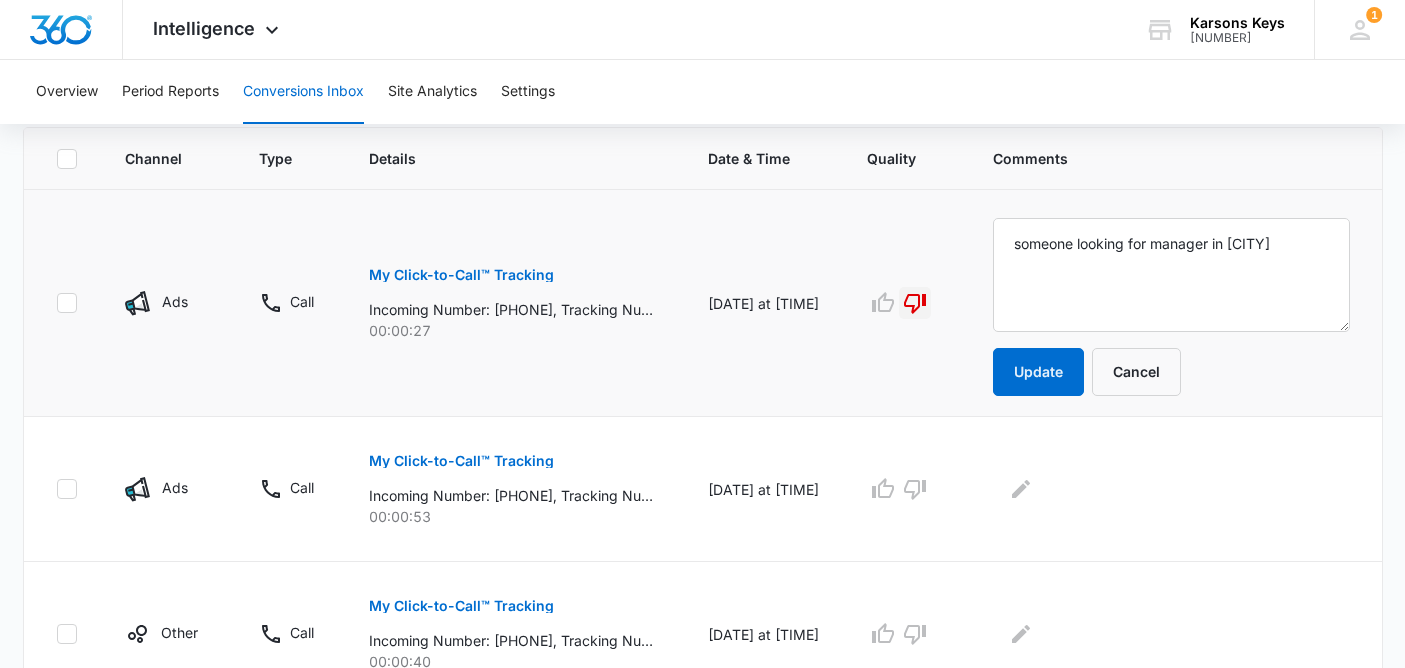 click on "someone looking for manager in [CITY] Update Cancel" at bounding box center (1175, 303) 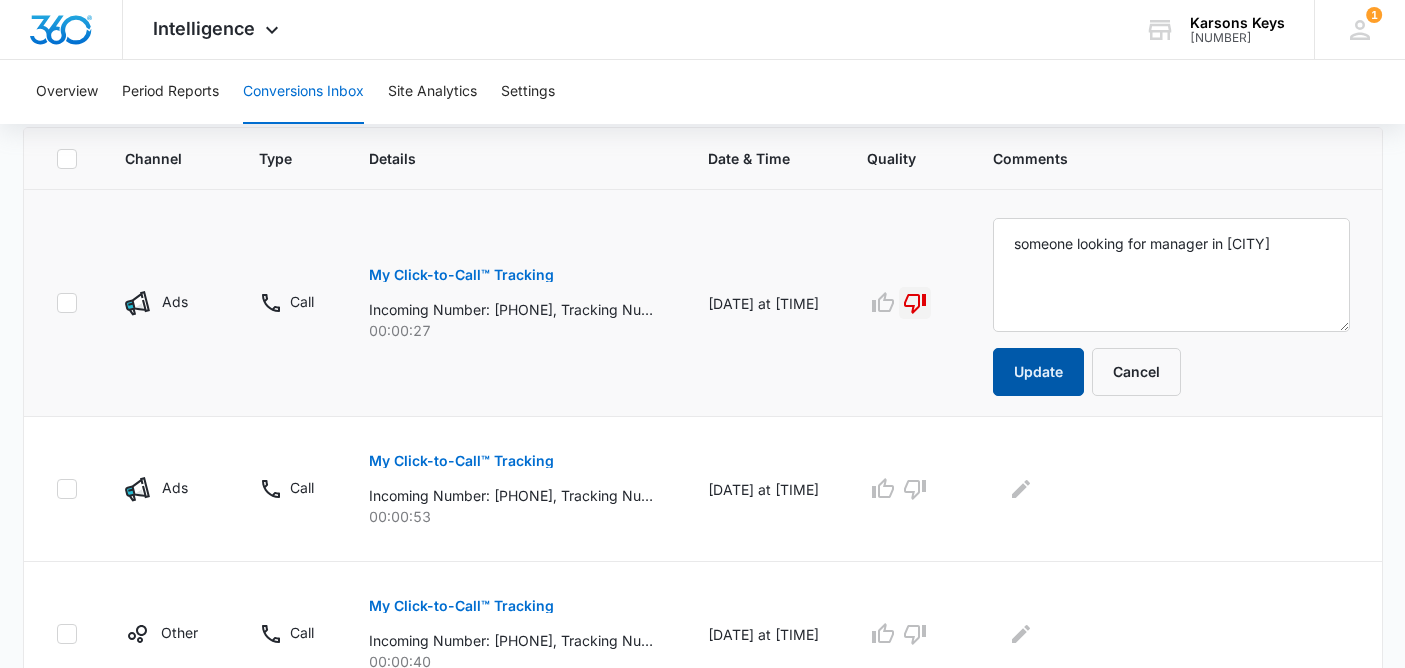 click on "Update" at bounding box center (1038, 372) 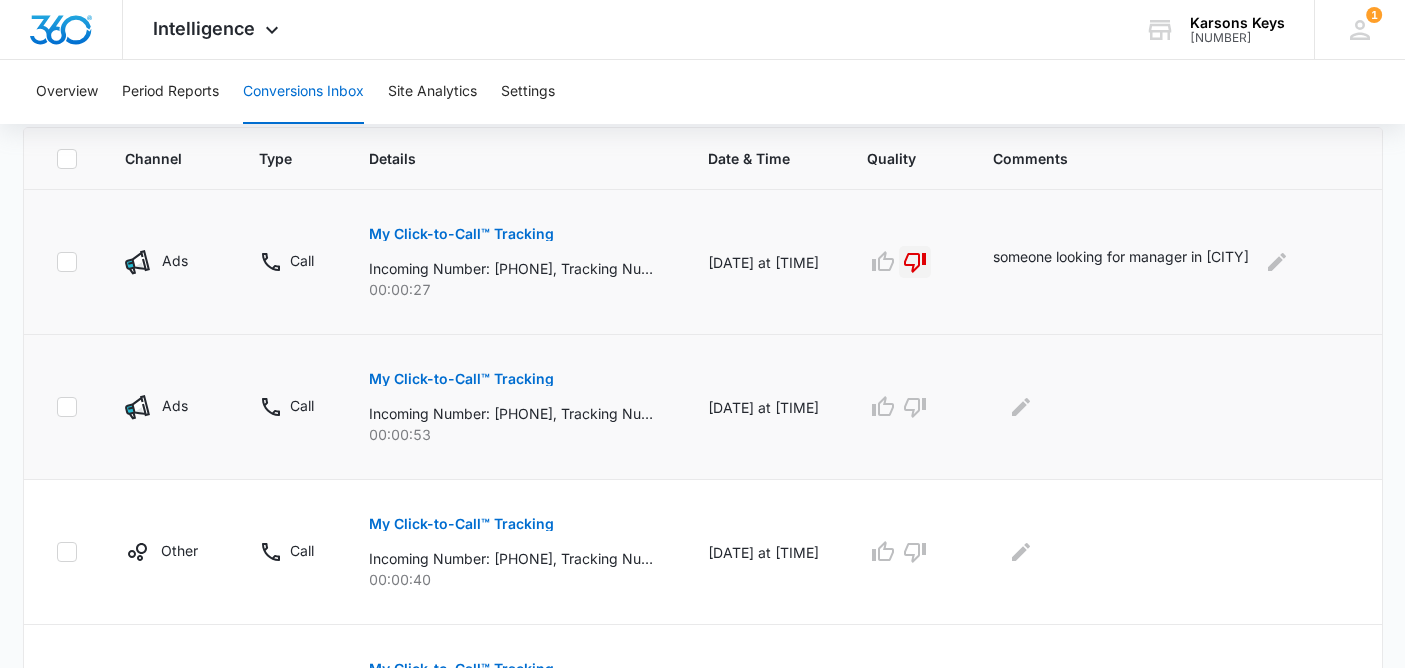 click on "My Click-to-Call™ Tracking" at bounding box center [461, 379] 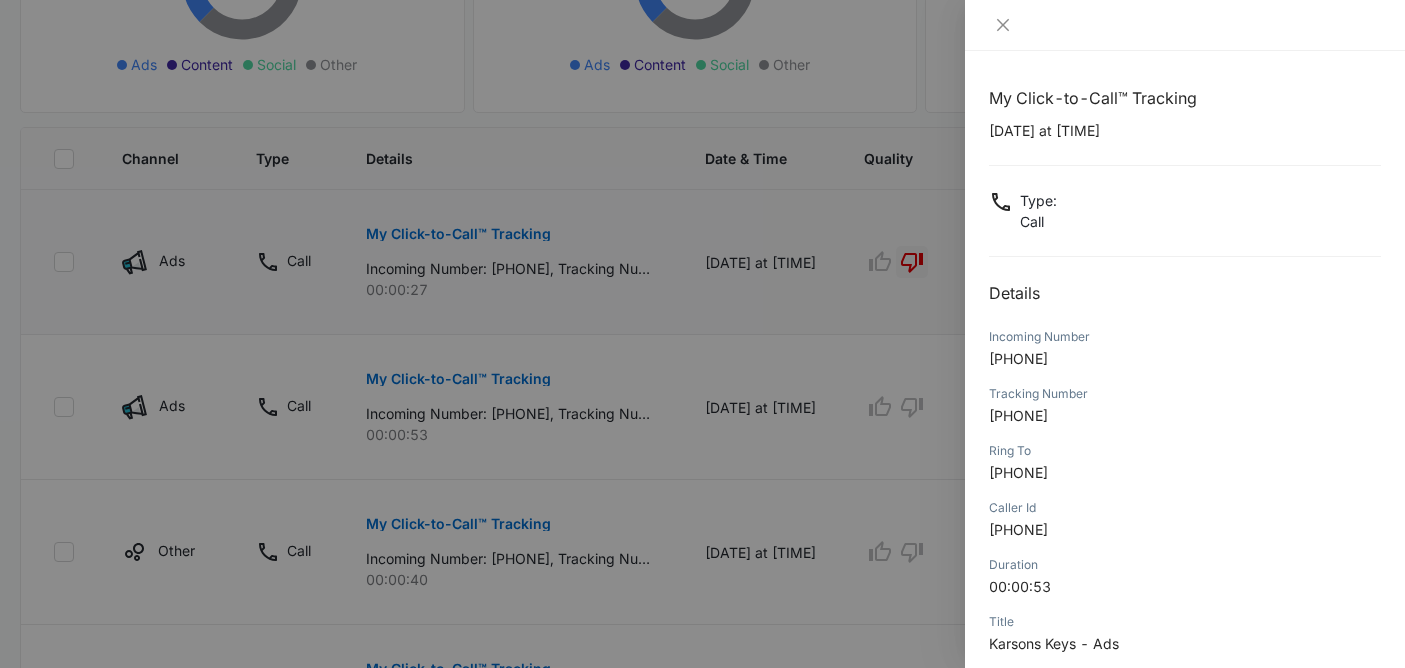 scroll, scrollTop: 220, scrollLeft: 0, axis: vertical 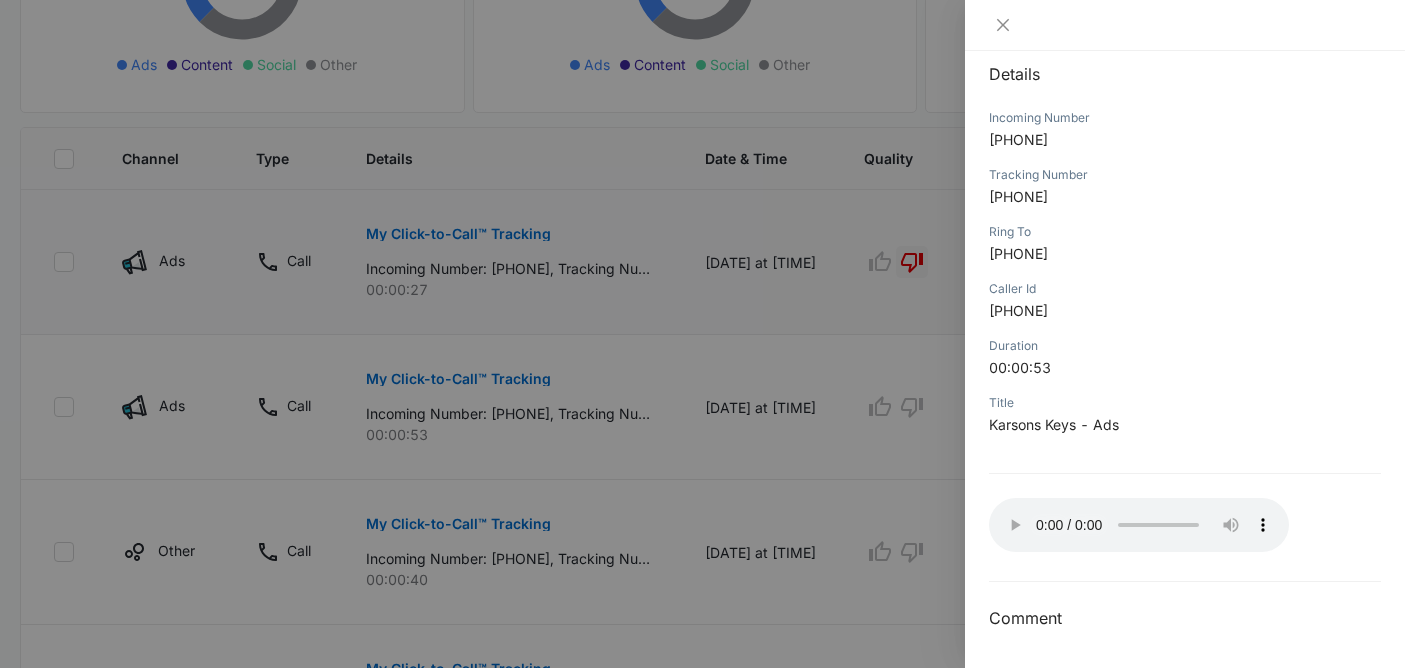 click at bounding box center [702, 334] 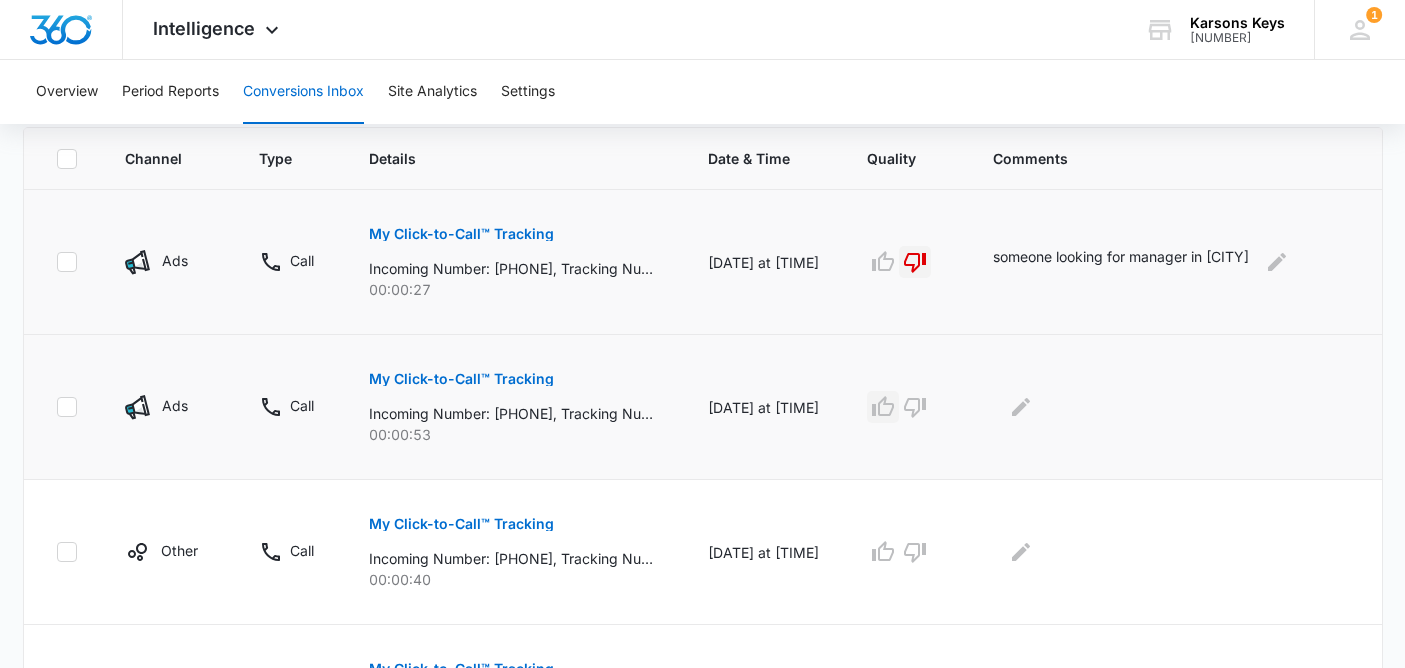 click 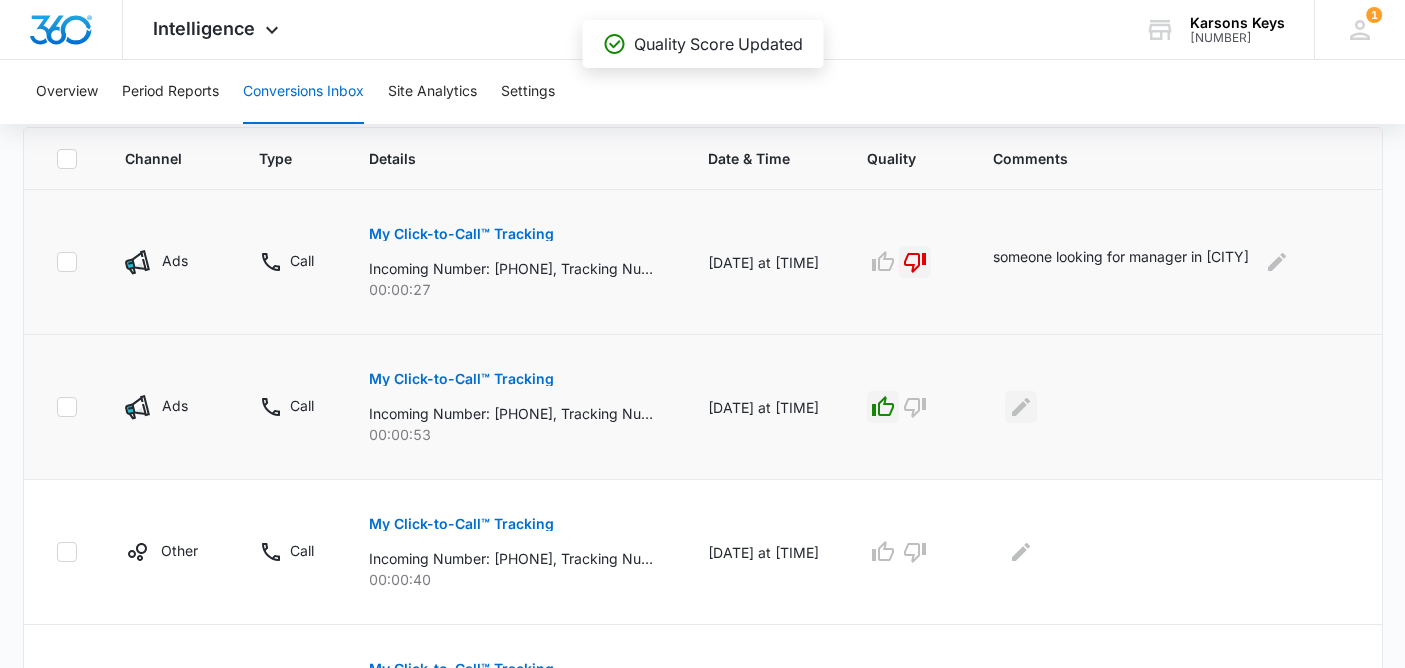 click 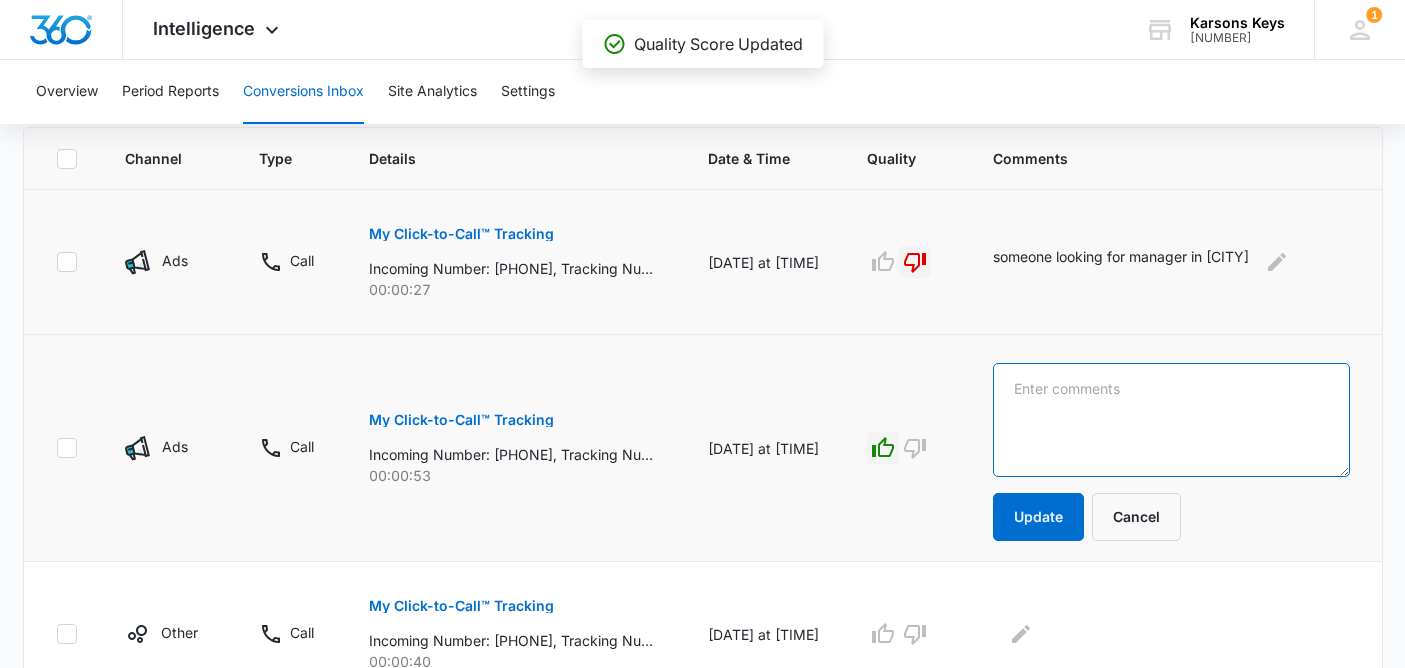 click at bounding box center (1171, 420) 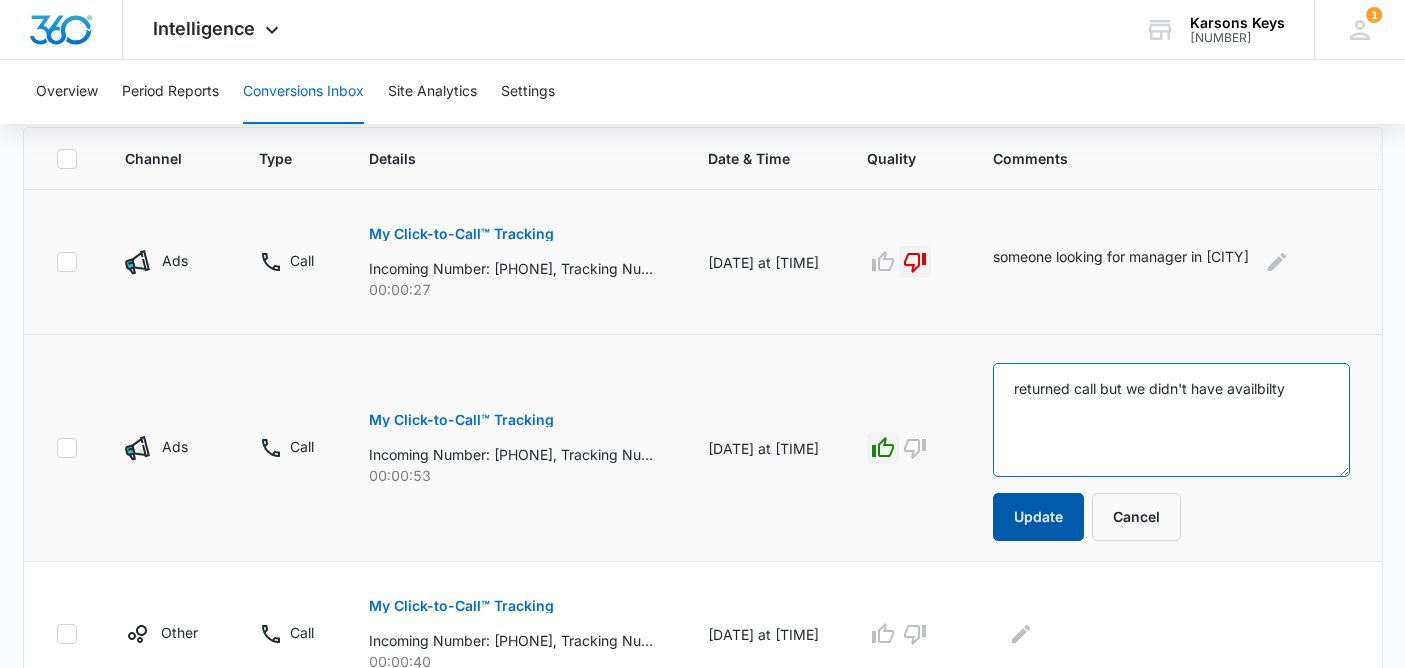 type on "returned call but we didn't have availbilty" 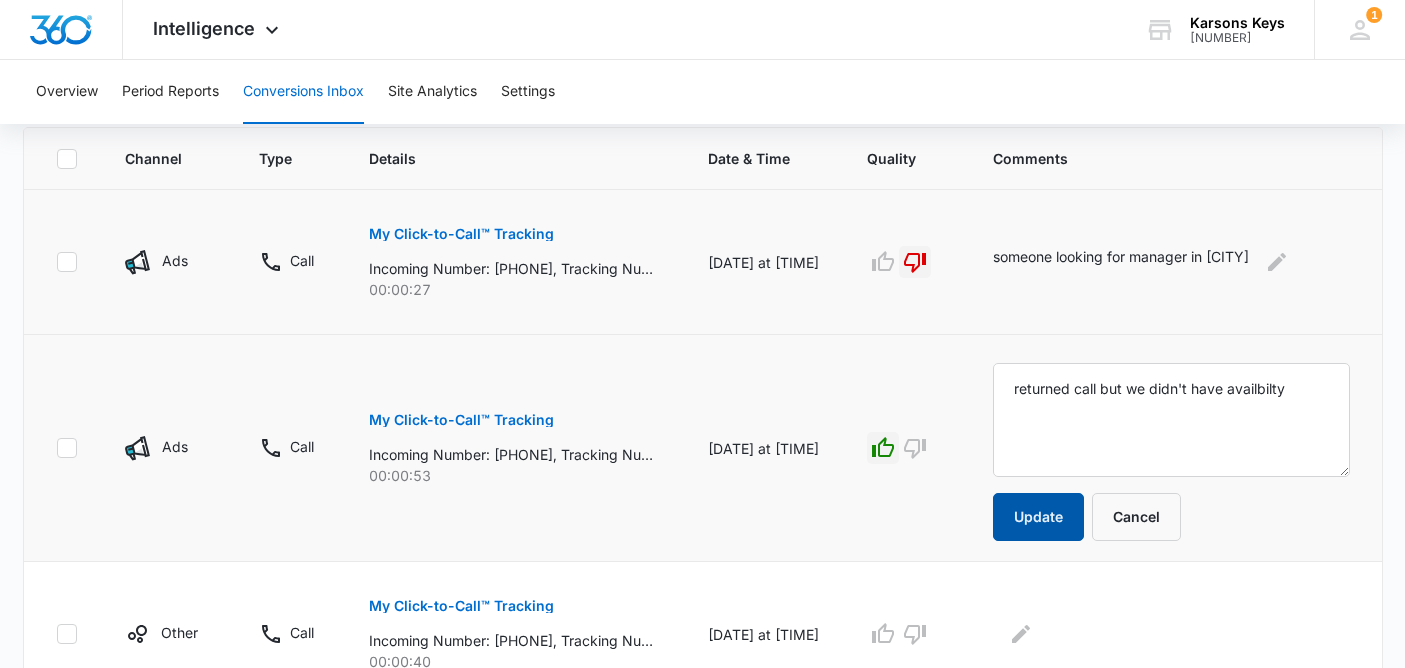 click on "Update" at bounding box center [1038, 517] 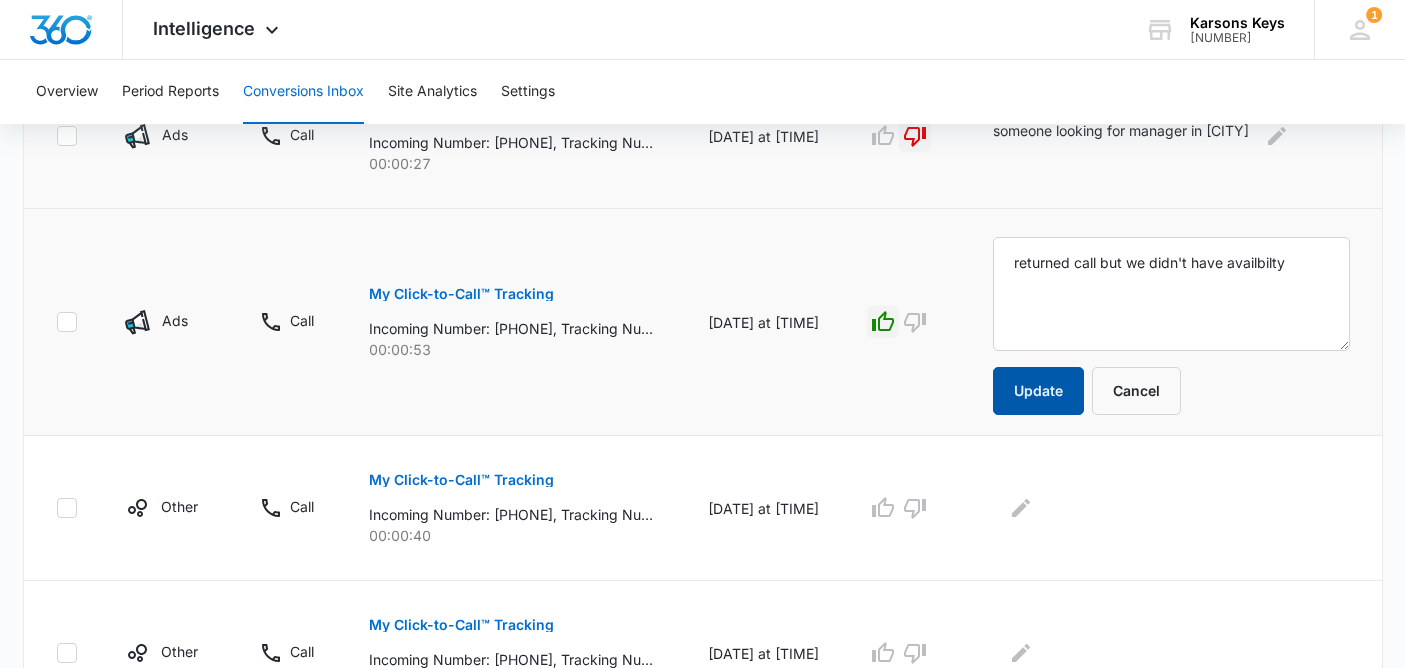 scroll, scrollTop: 583, scrollLeft: 0, axis: vertical 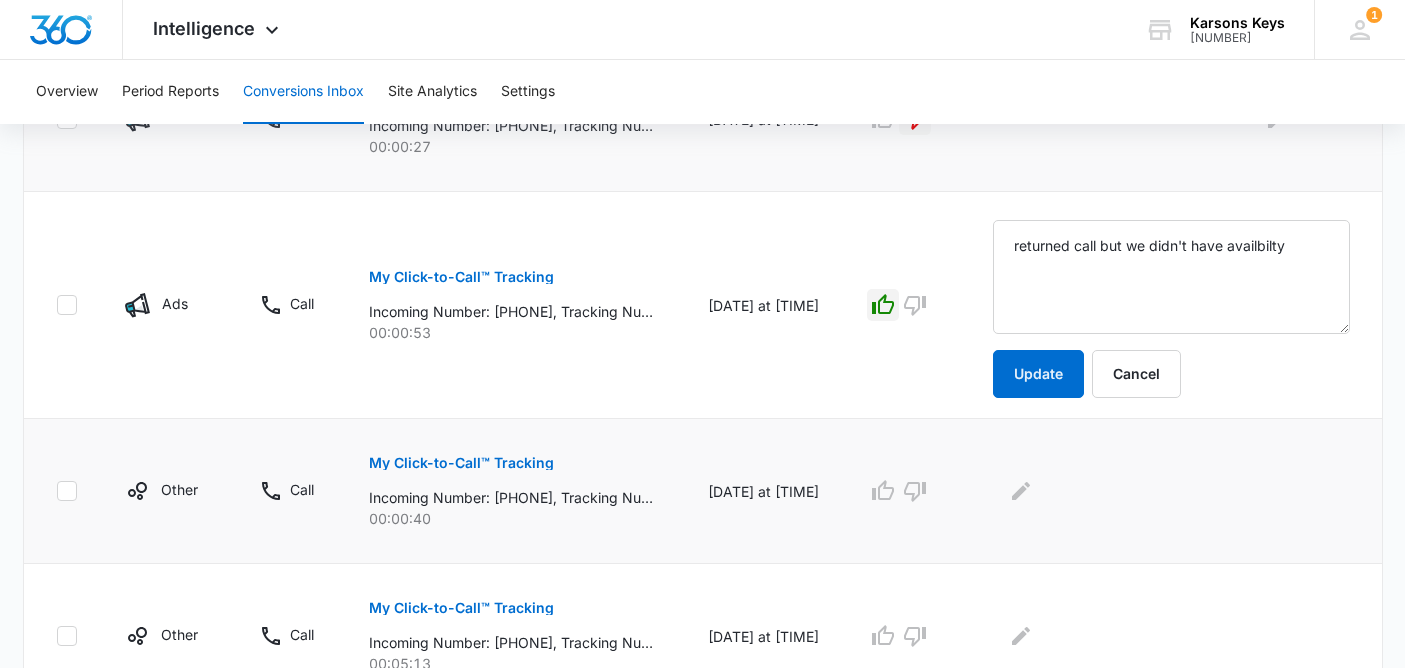 click on "My Click-to-Call™ Tracking" at bounding box center (461, 463) 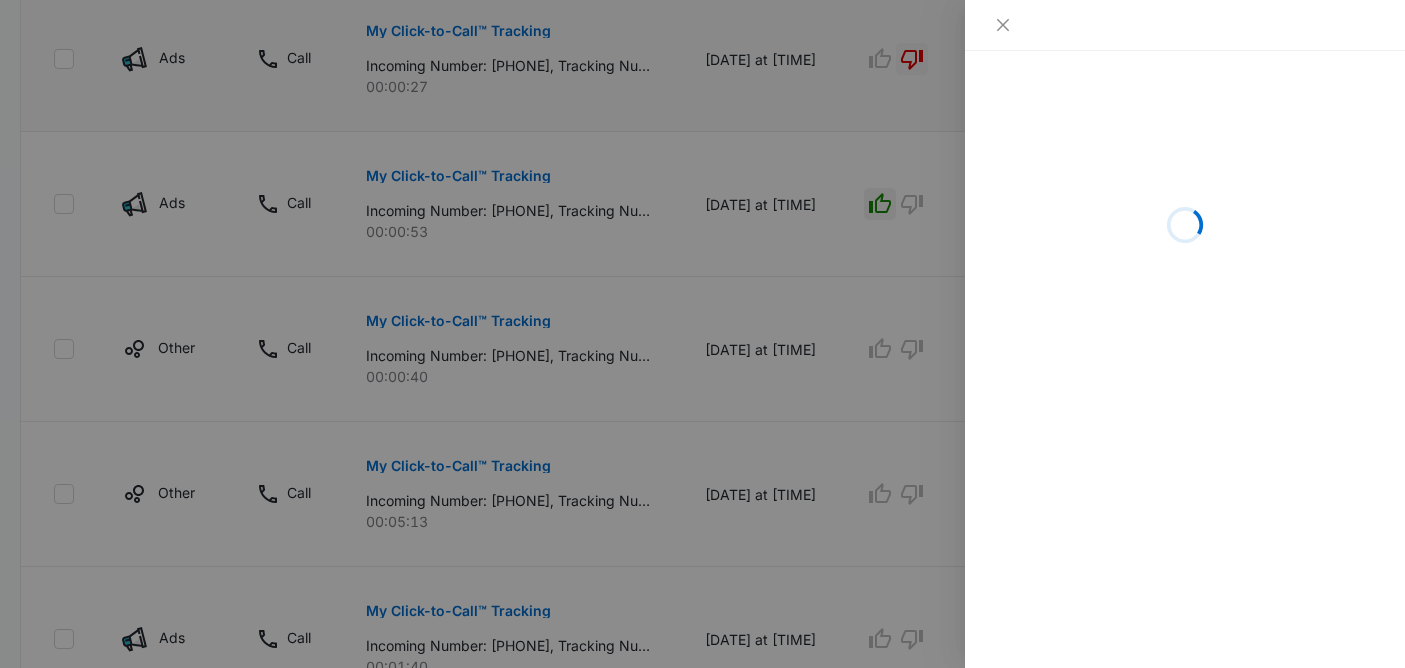 scroll, scrollTop: 644, scrollLeft: 0, axis: vertical 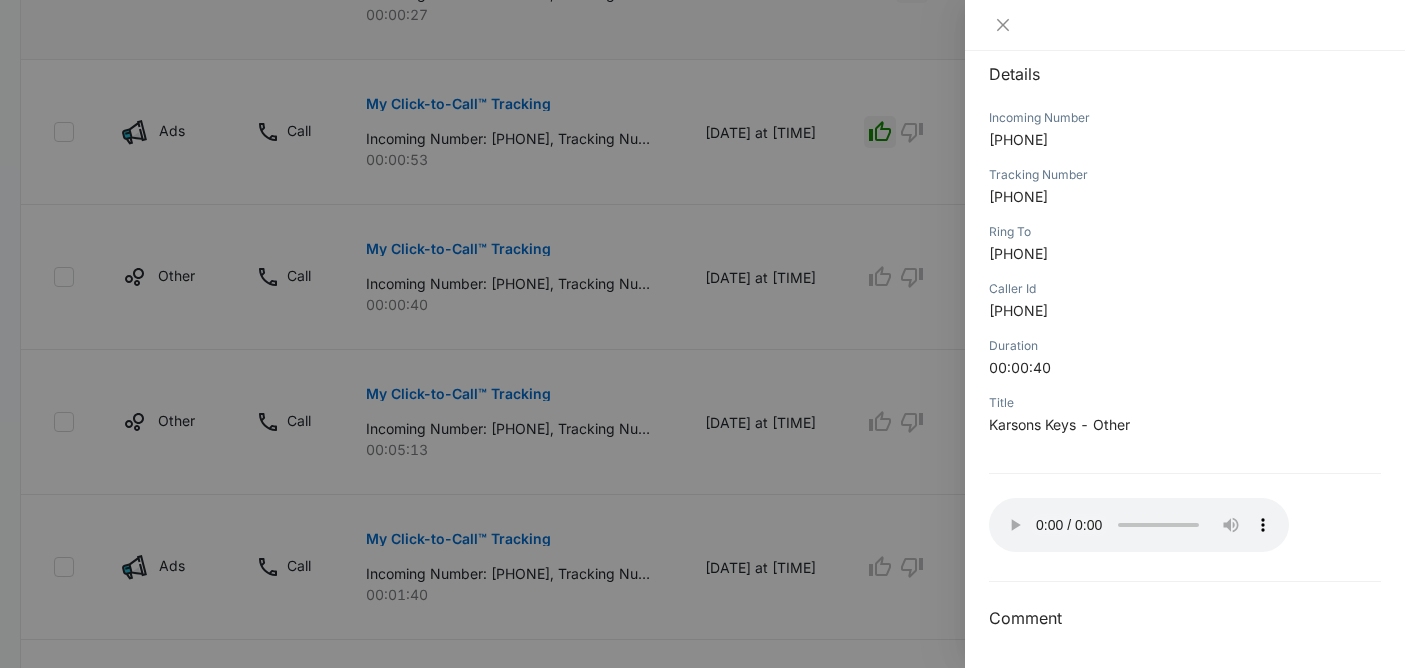 click at bounding box center [702, 334] 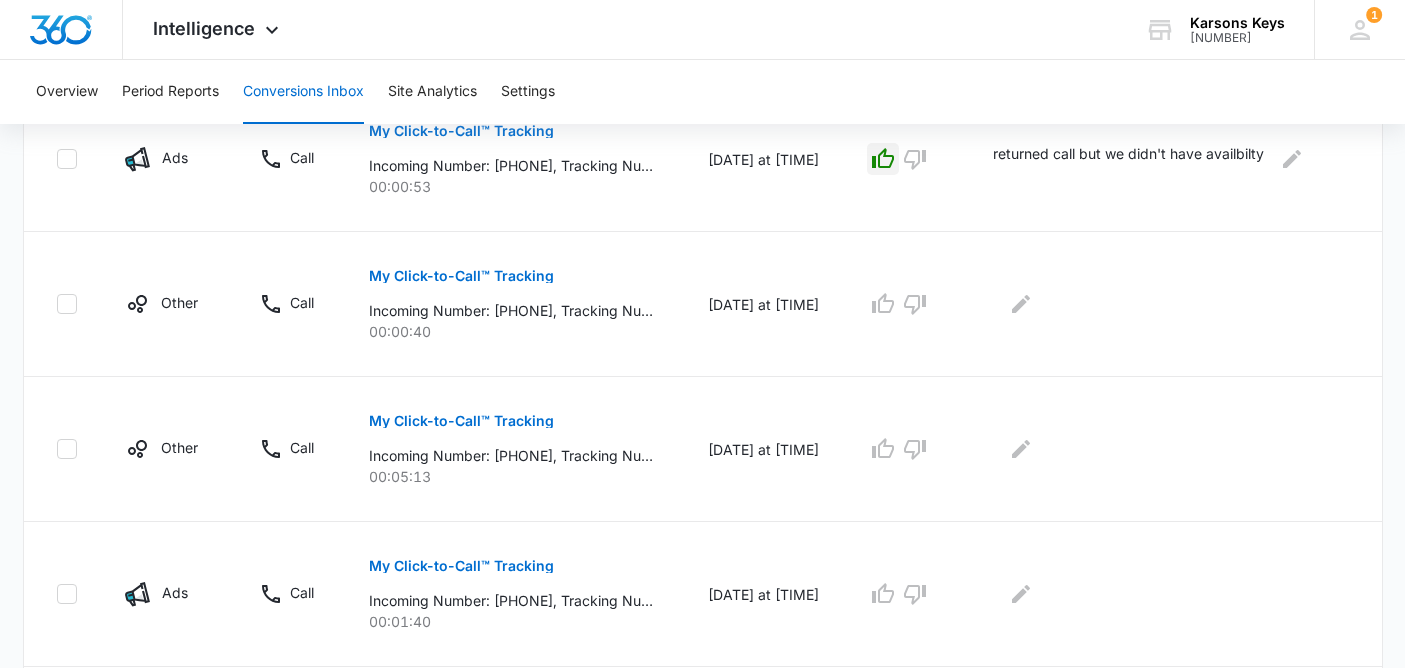scroll, scrollTop: 677, scrollLeft: 0, axis: vertical 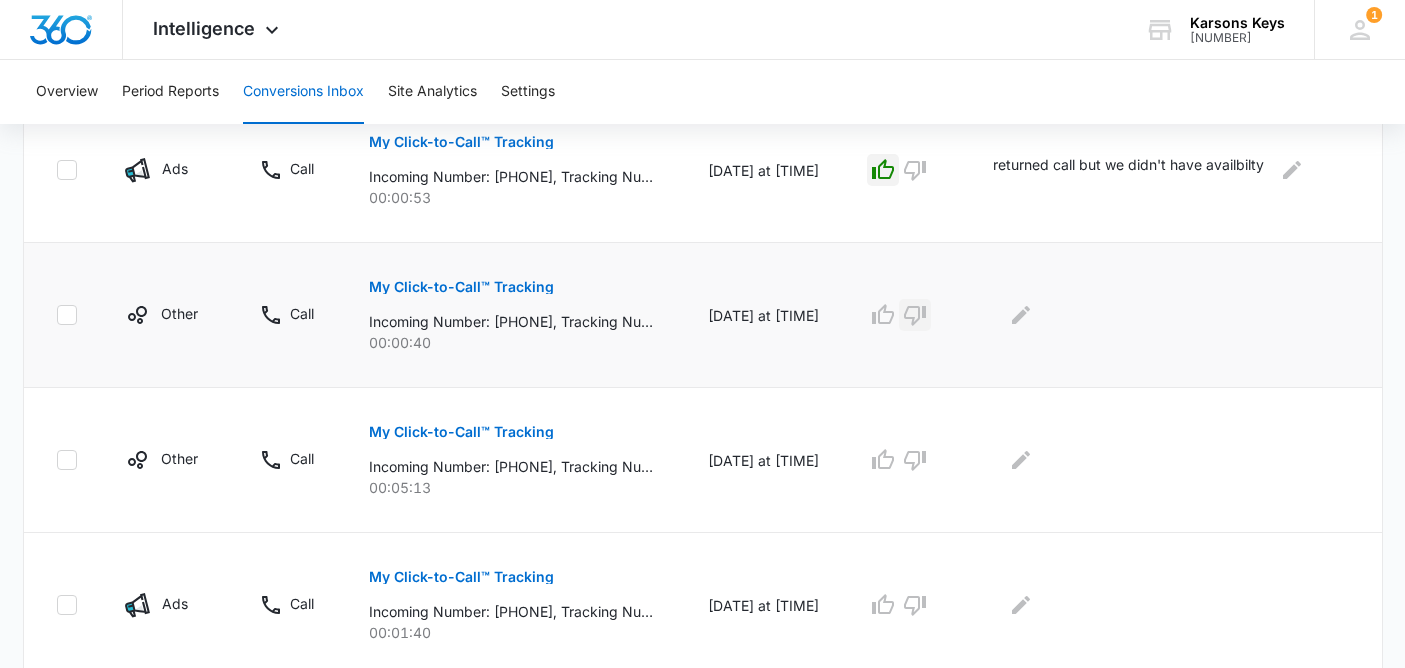 click 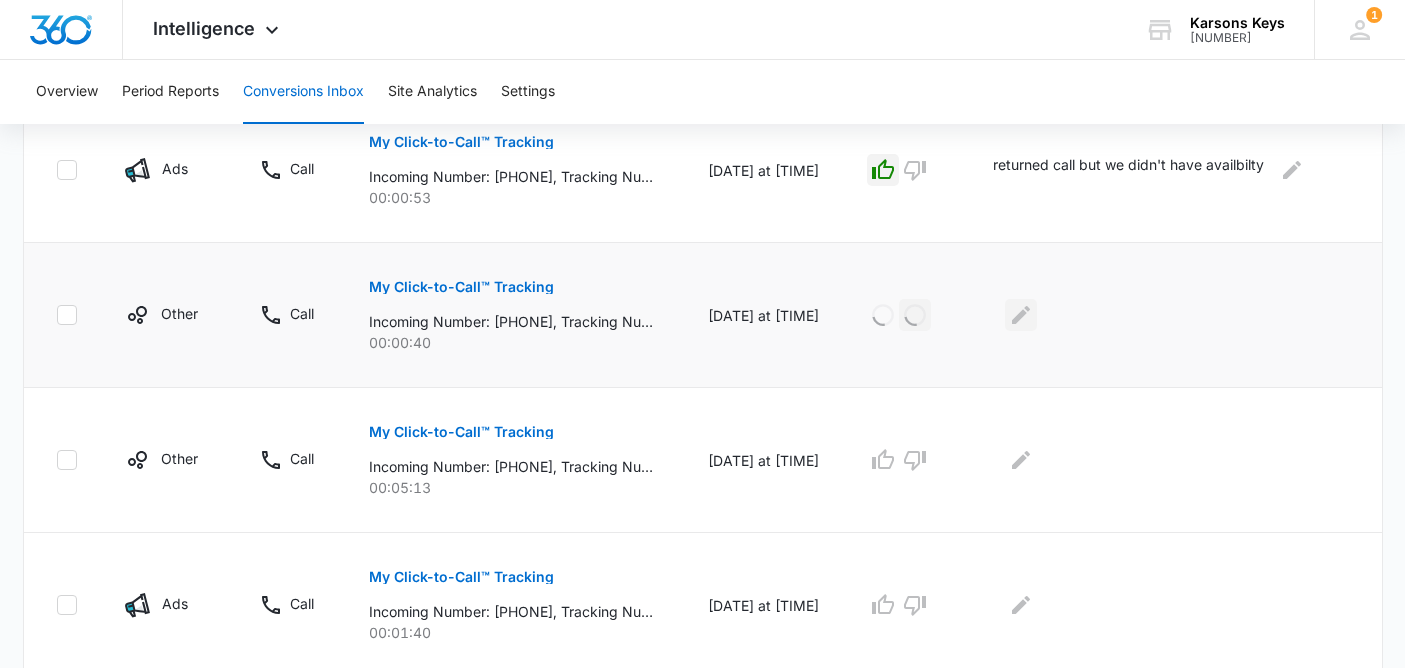 click 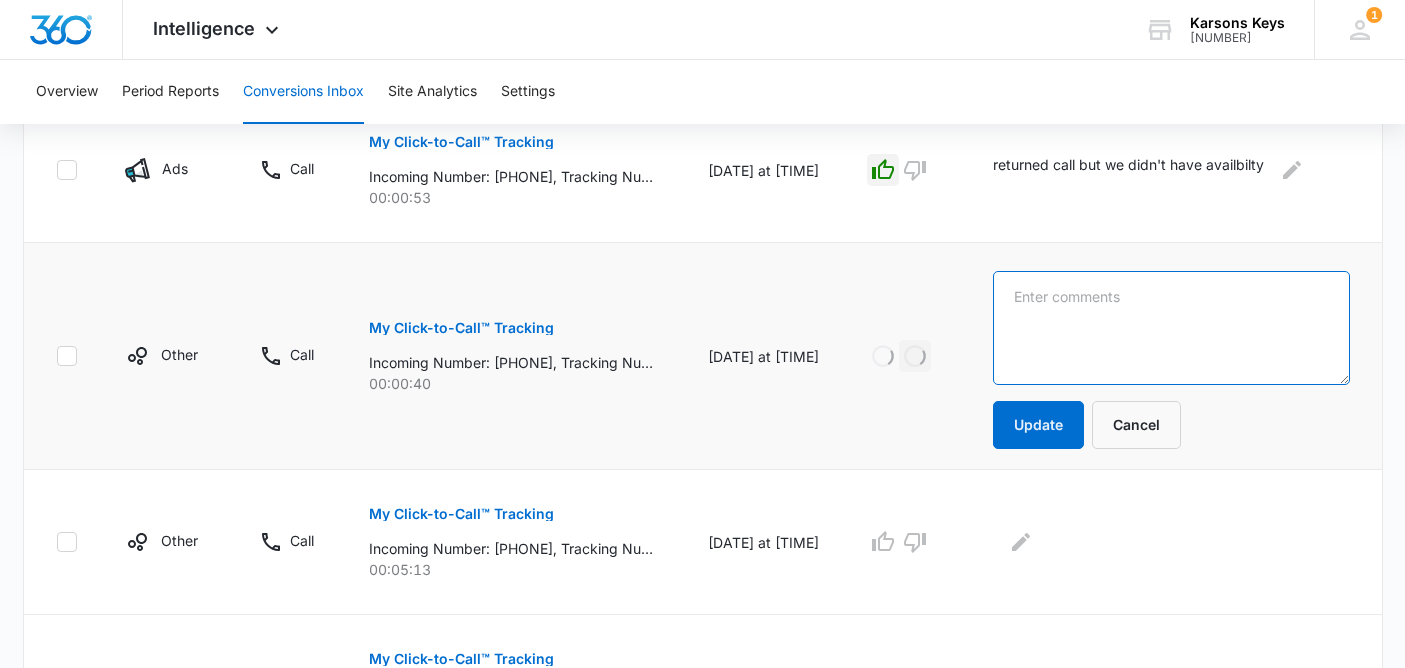 click at bounding box center (1171, 328) 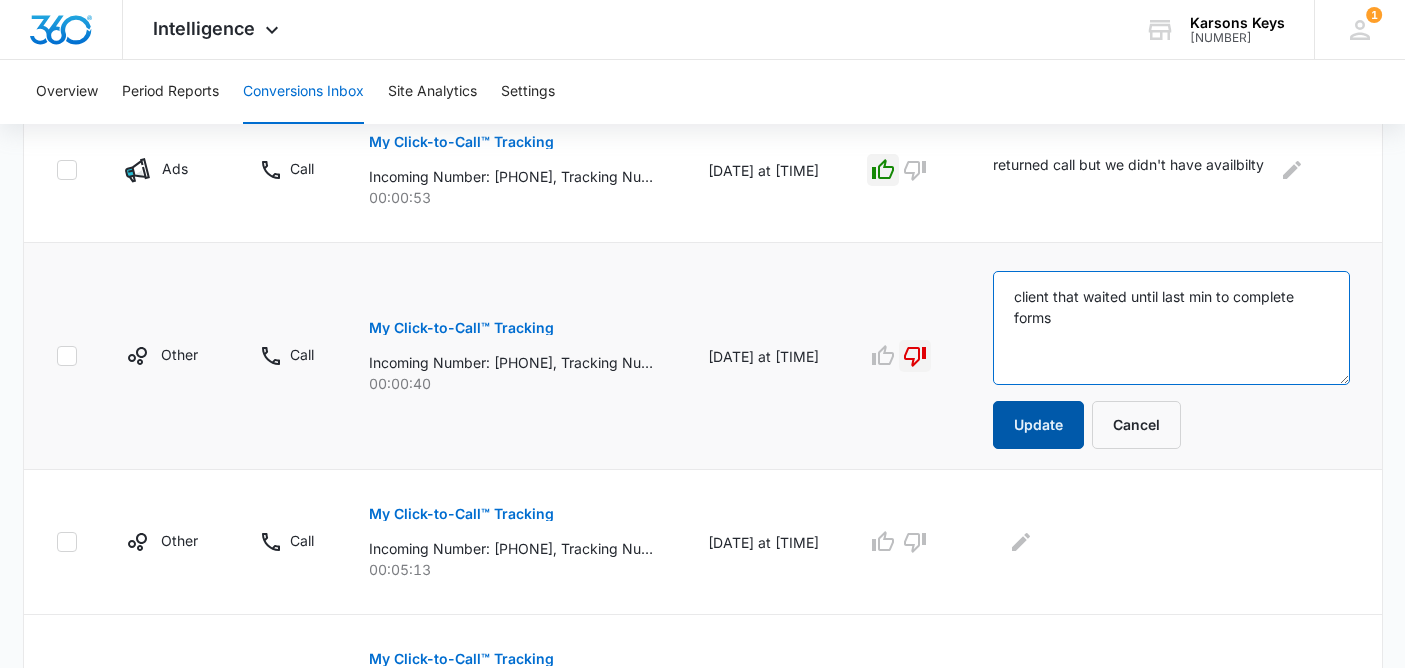 type on "client that waited until last min to complete forms" 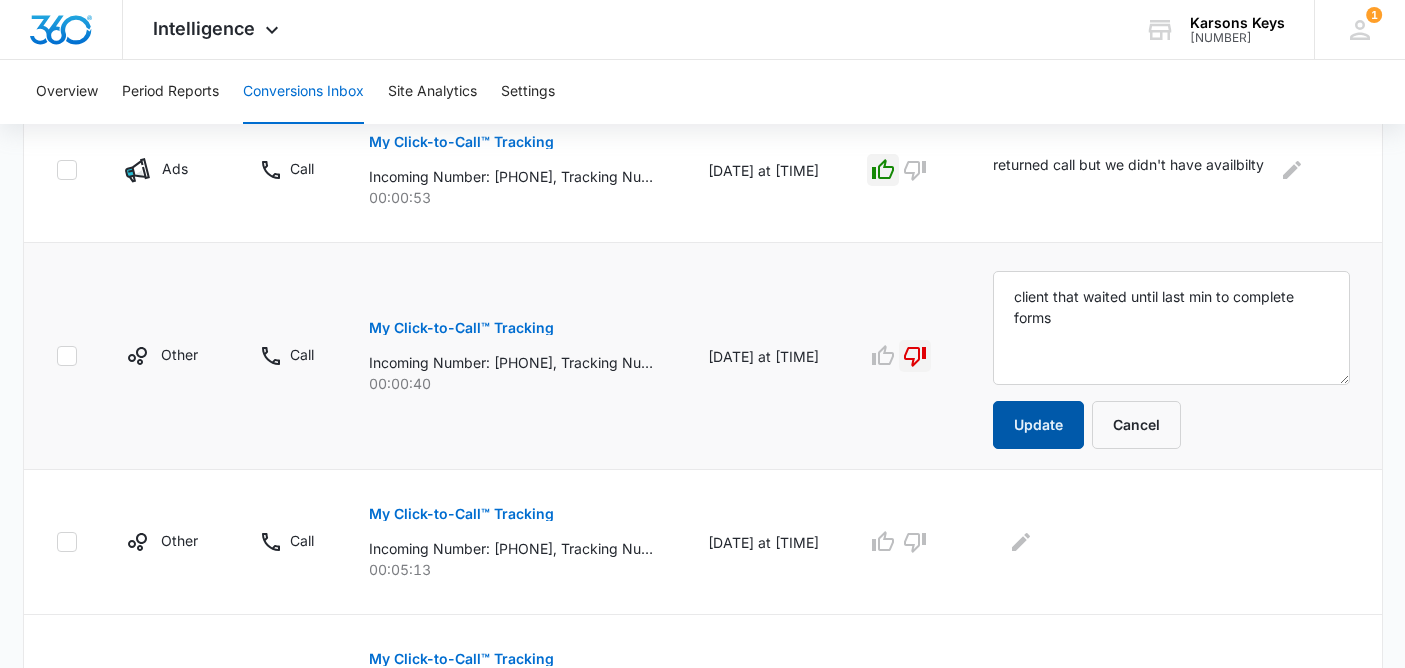 click on "Update" at bounding box center [1038, 425] 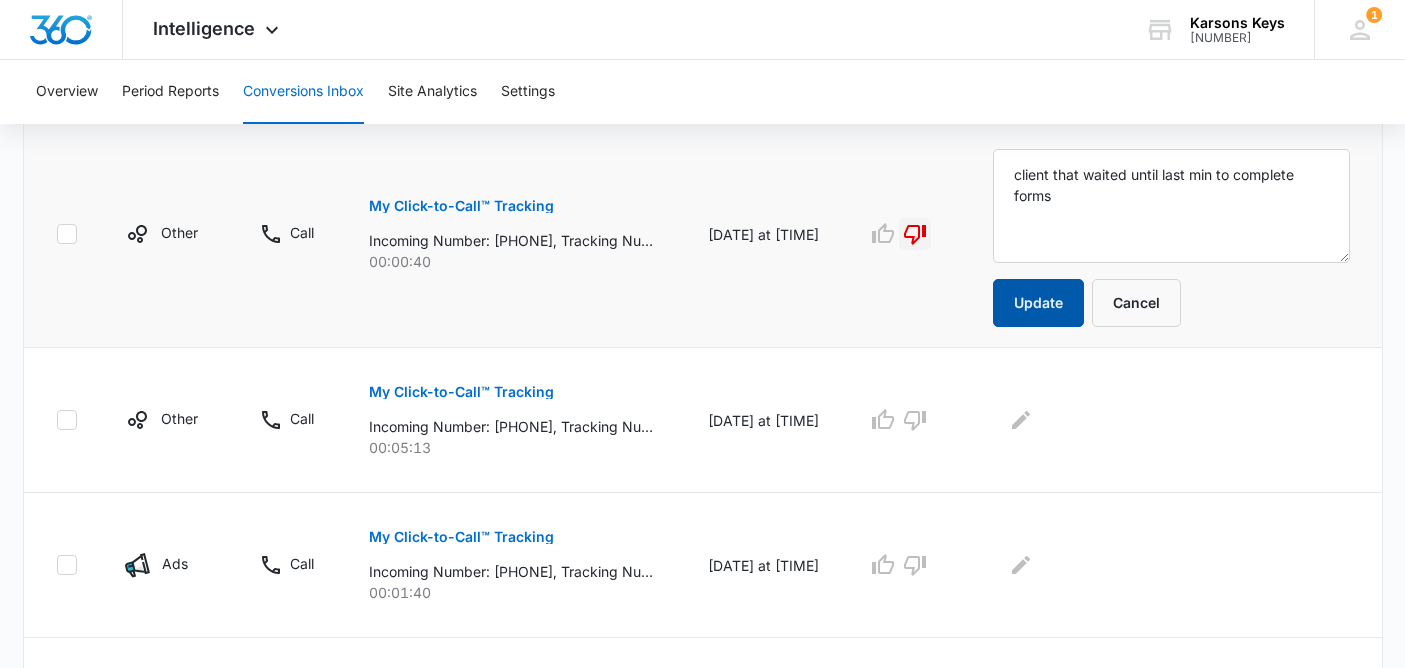 scroll, scrollTop: 806, scrollLeft: 0, axis: vertical 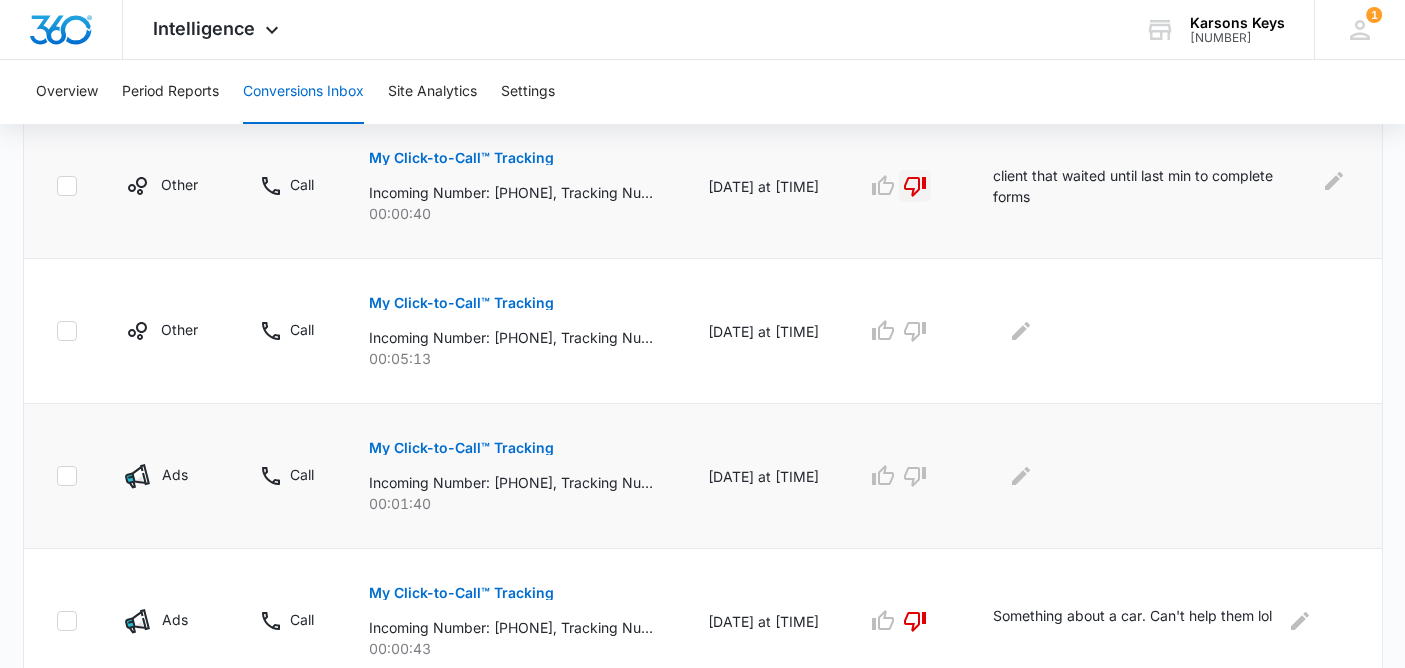 click at bounding box center (906, 476) 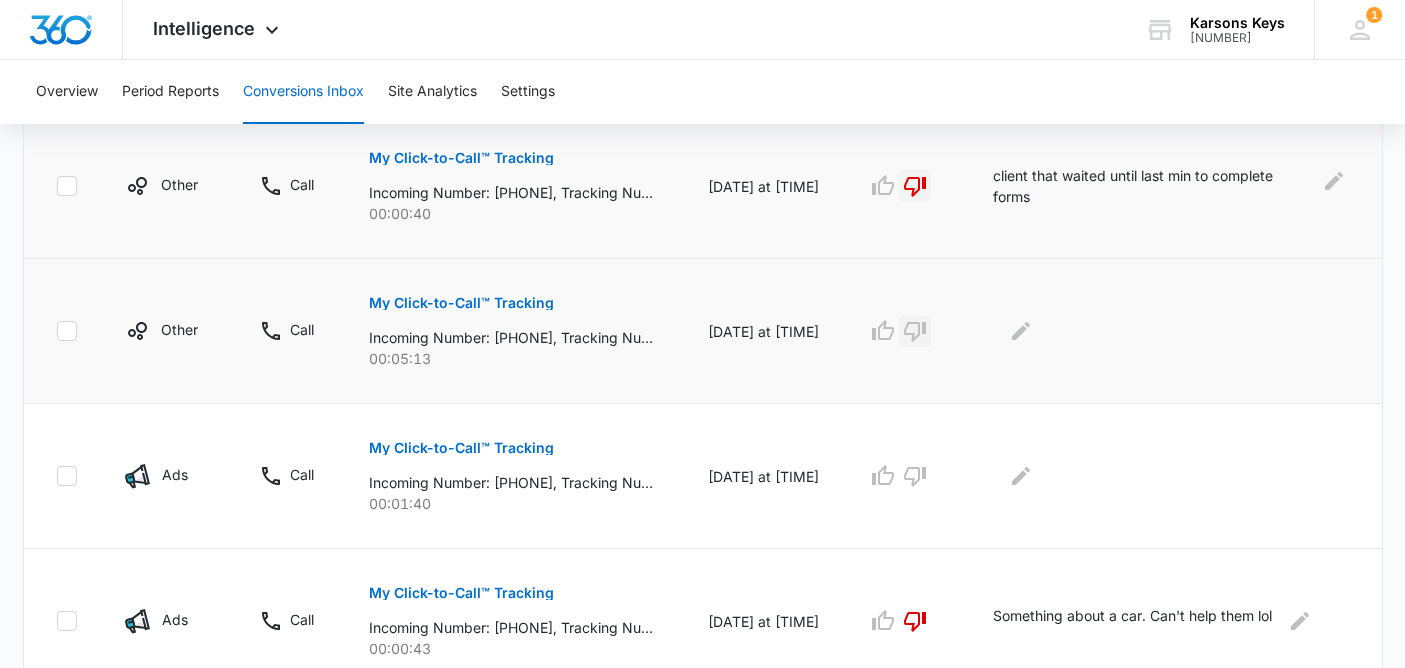 click 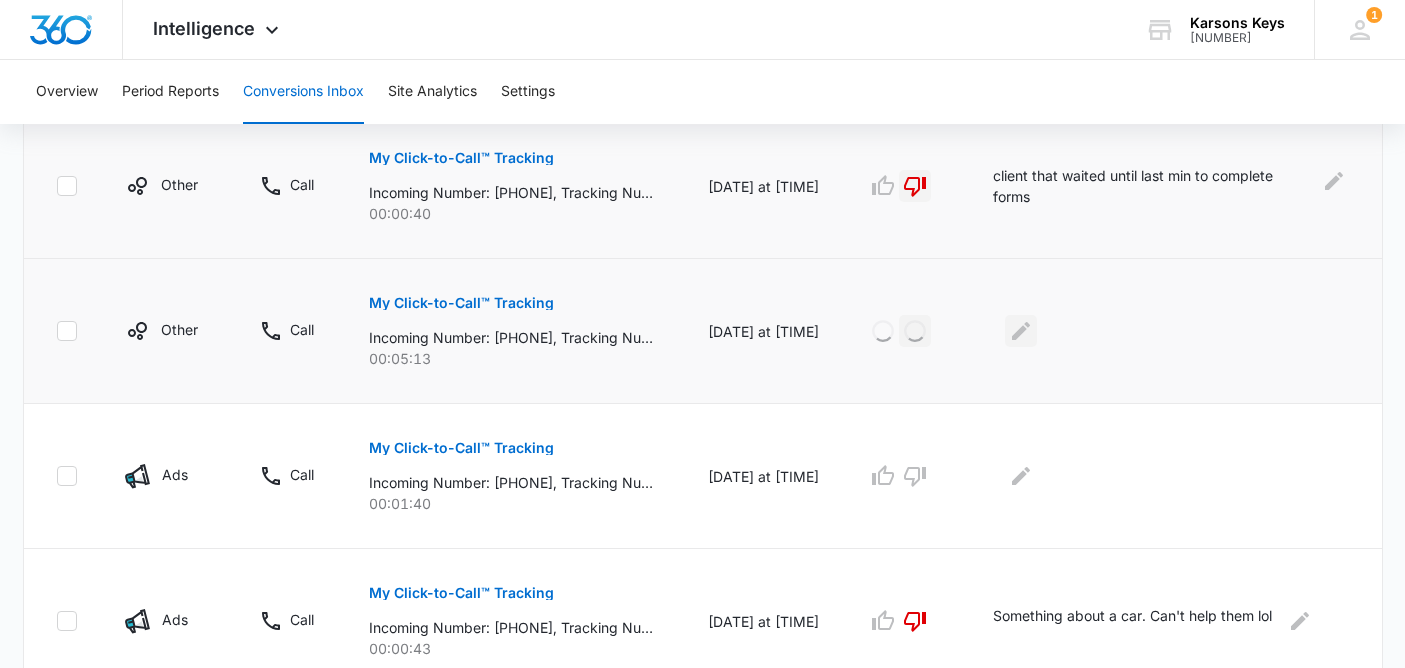 click 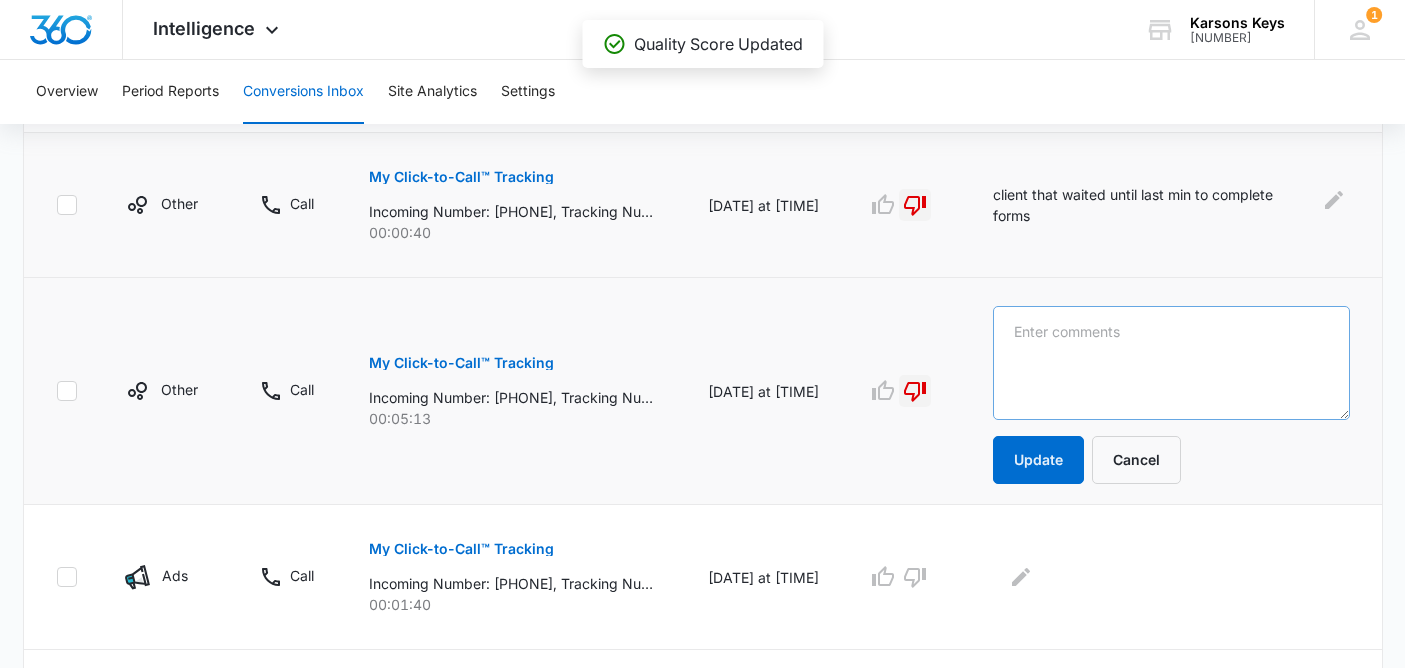 scroll, scrollTop: 769, scrollLeft: 0, axis: vertical 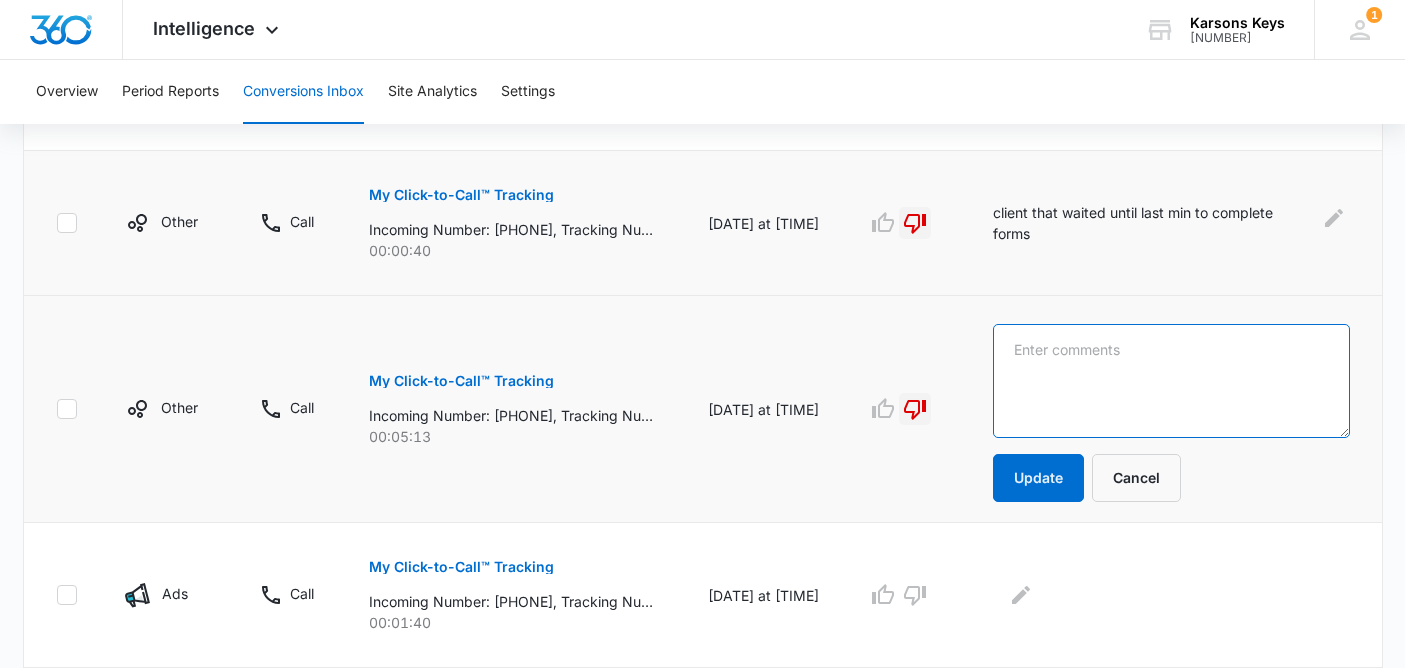 click at bounding box center (1171, 381) 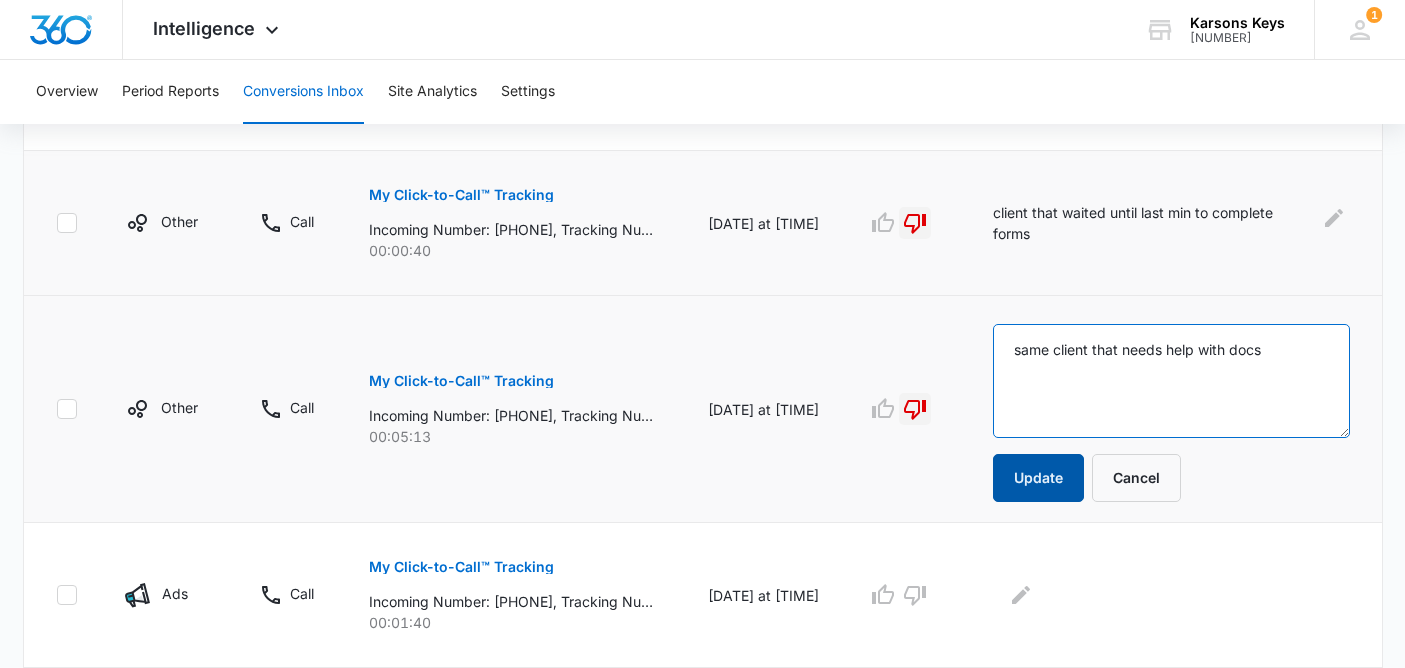 type on "same client that needs help with docs" 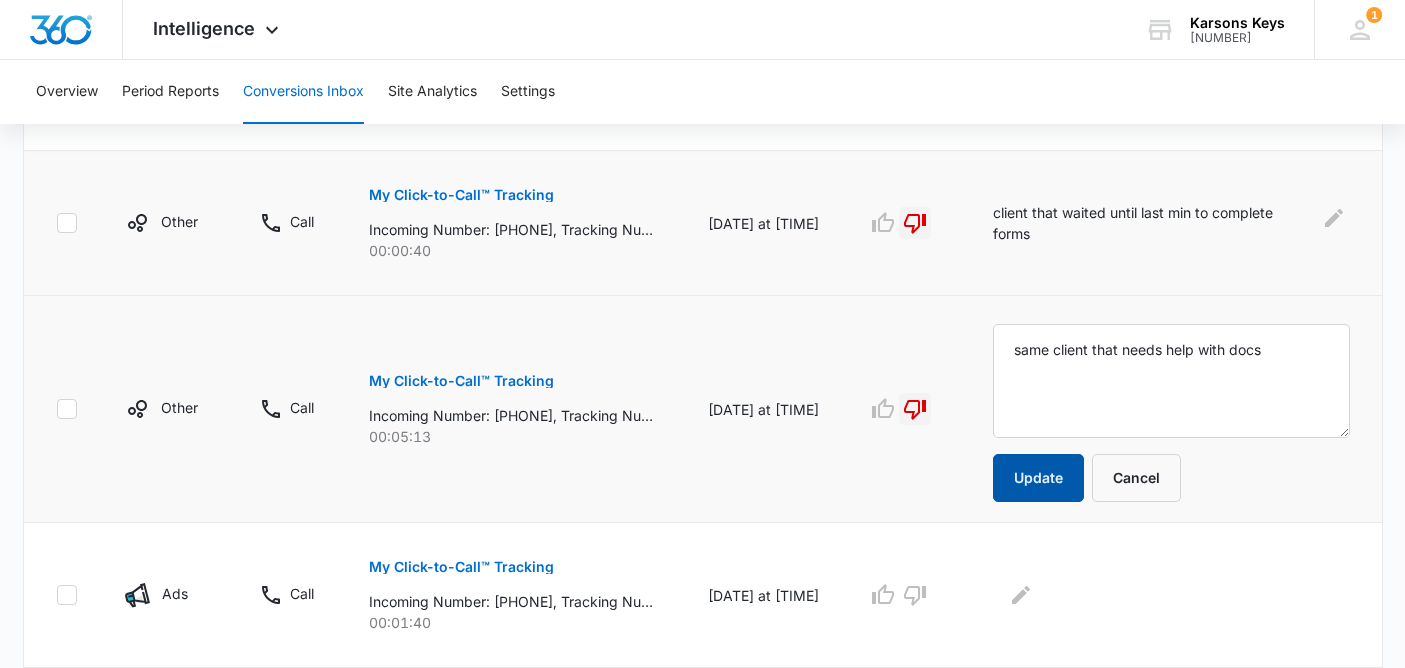 click on "Update" at bounding box center [1038, 478] 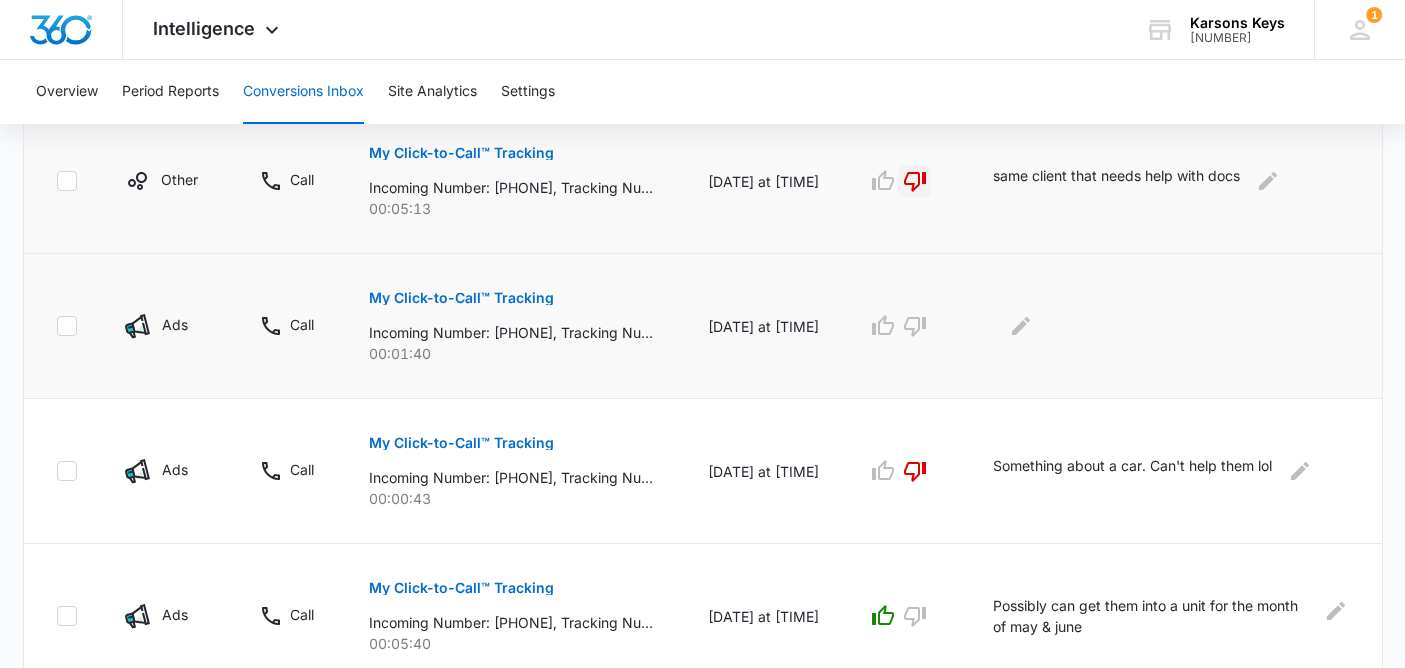 scroll, scrollTop: 961, scrollLeft: 0, axis: vertical 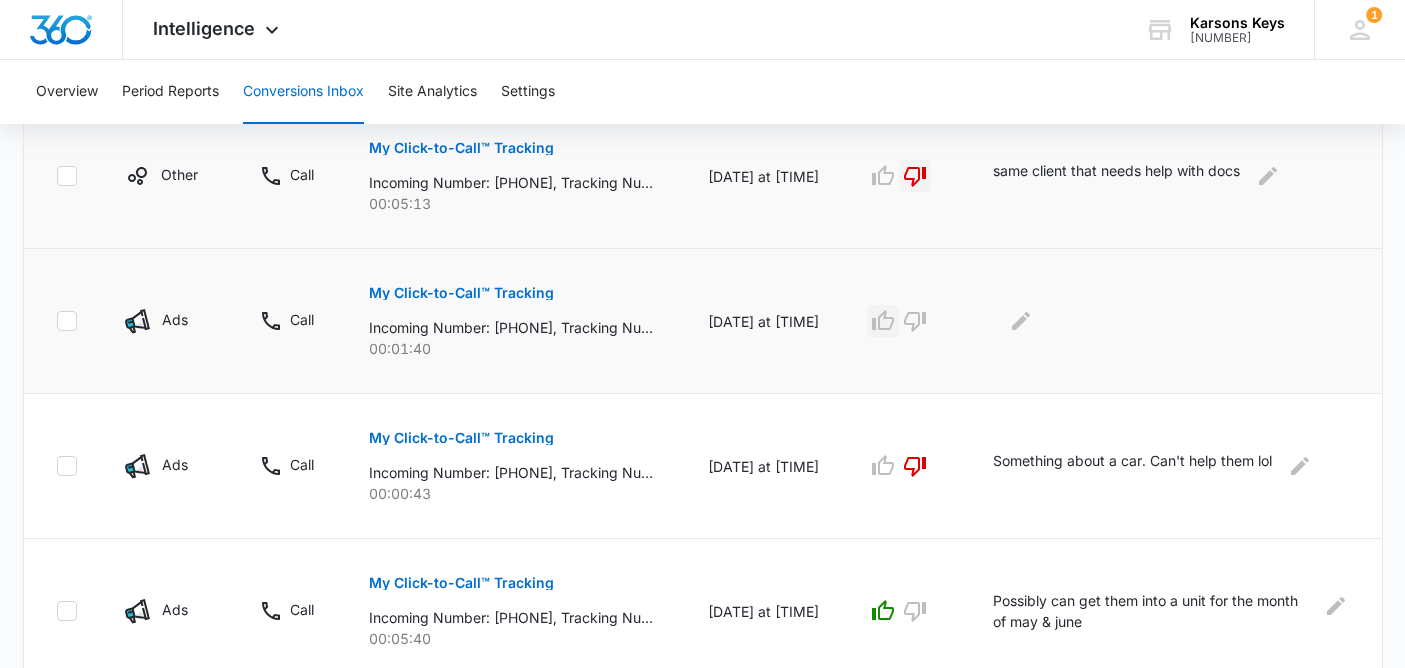 click 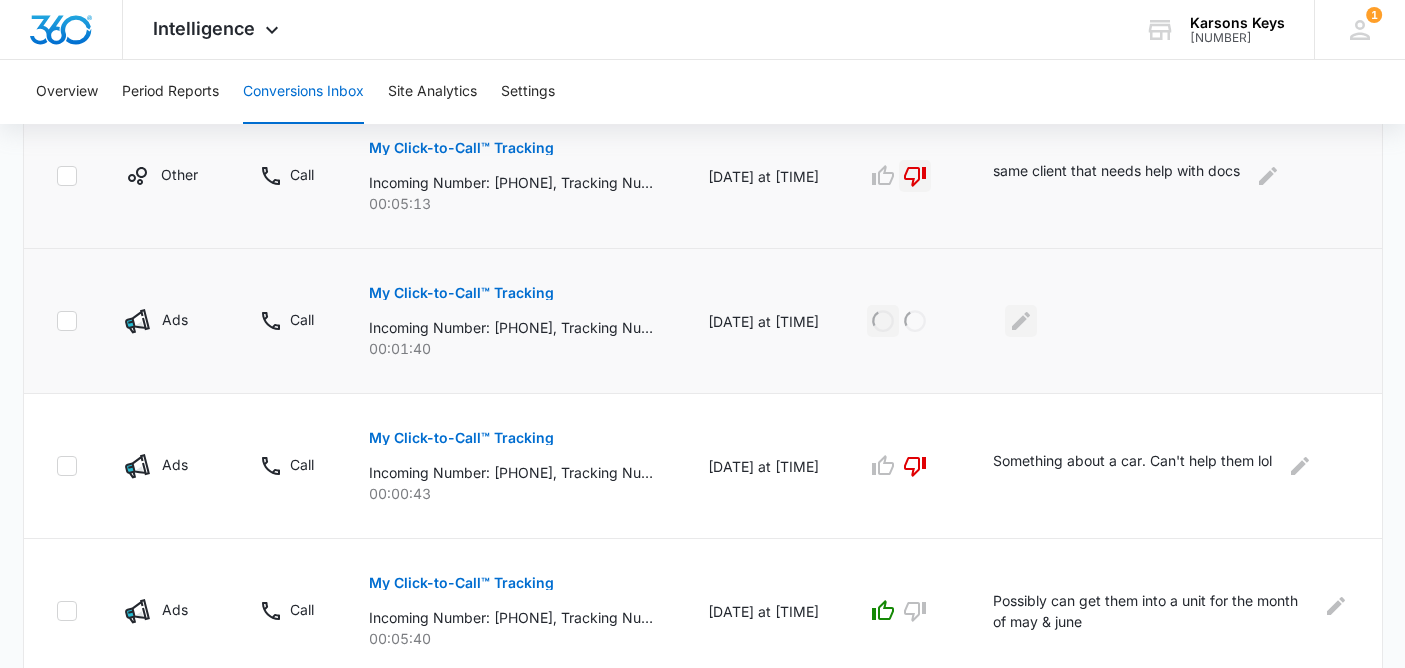 click 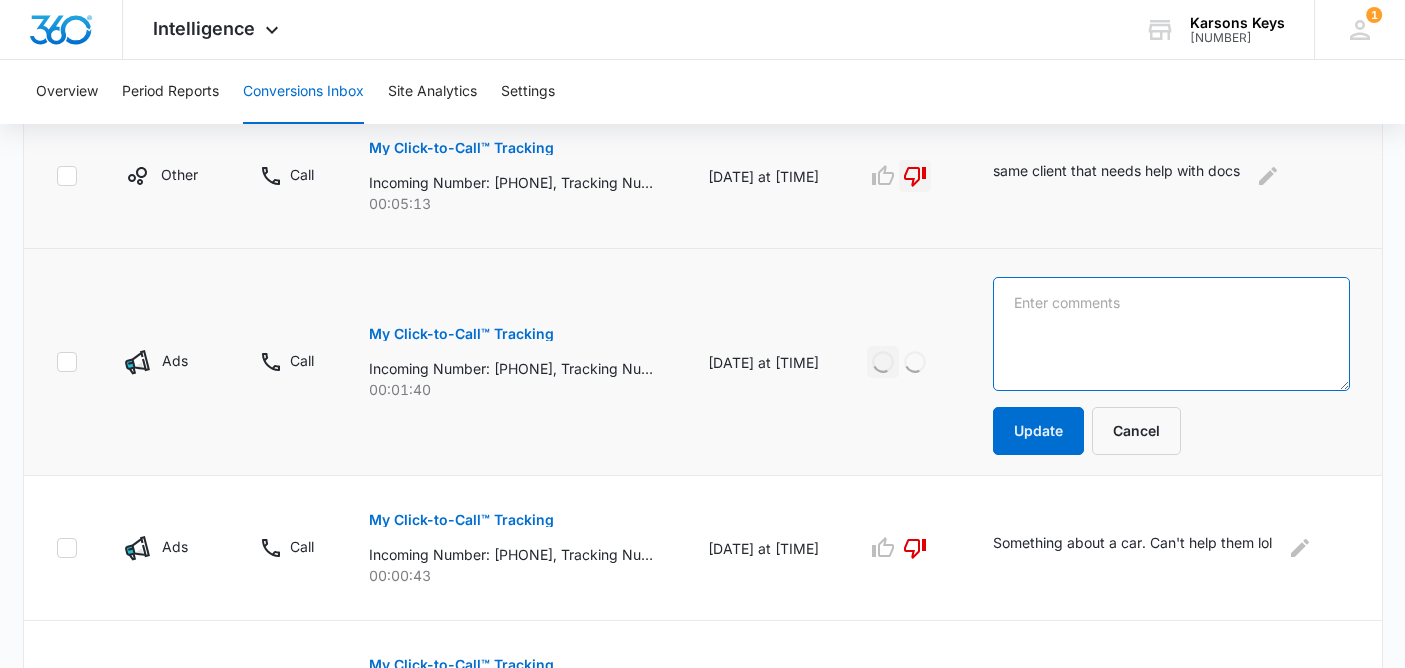 click at bounding box center [1171, 334] 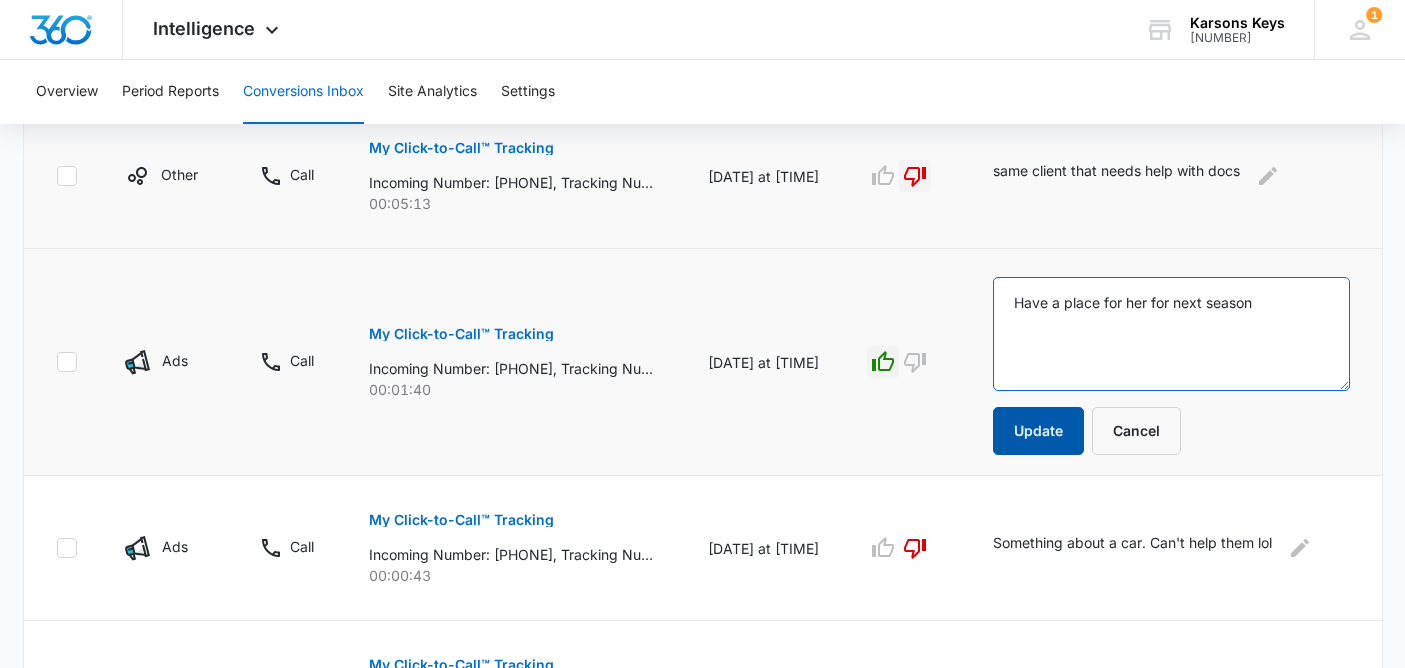 type on "Have a place for her for next season" 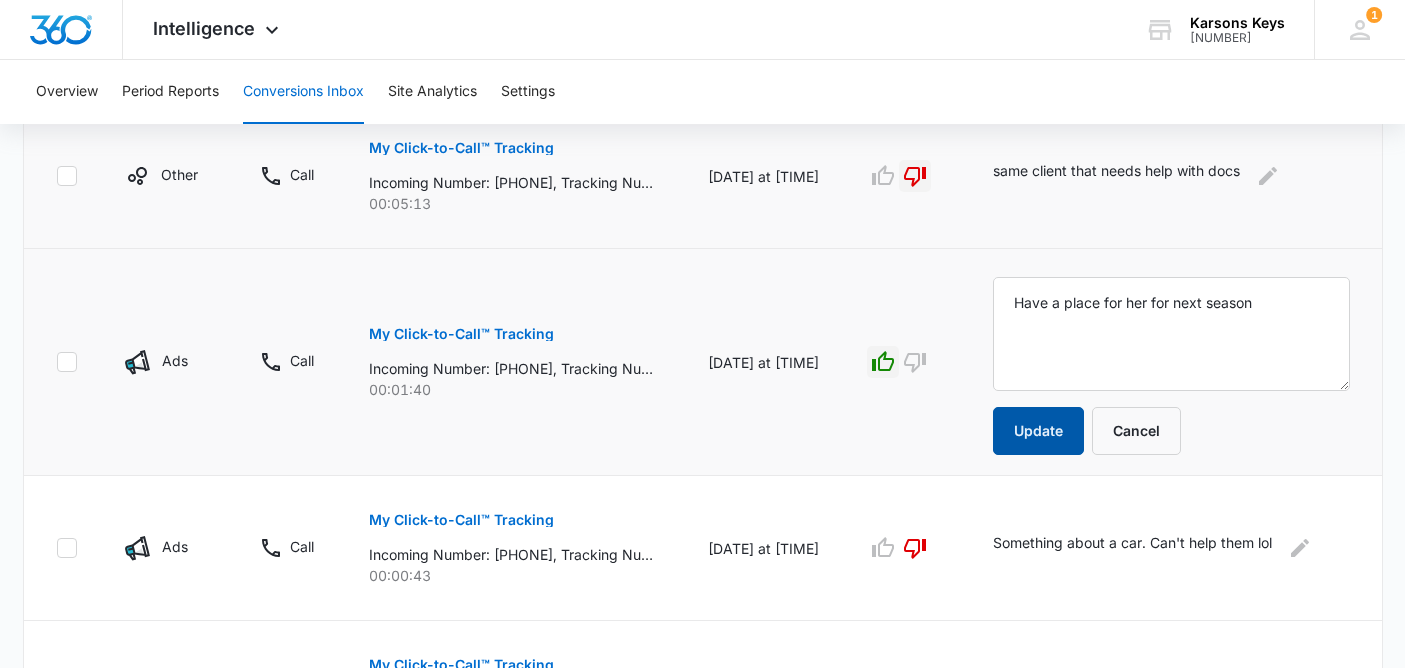 click on "Update" at bounding box center (1038, 431) 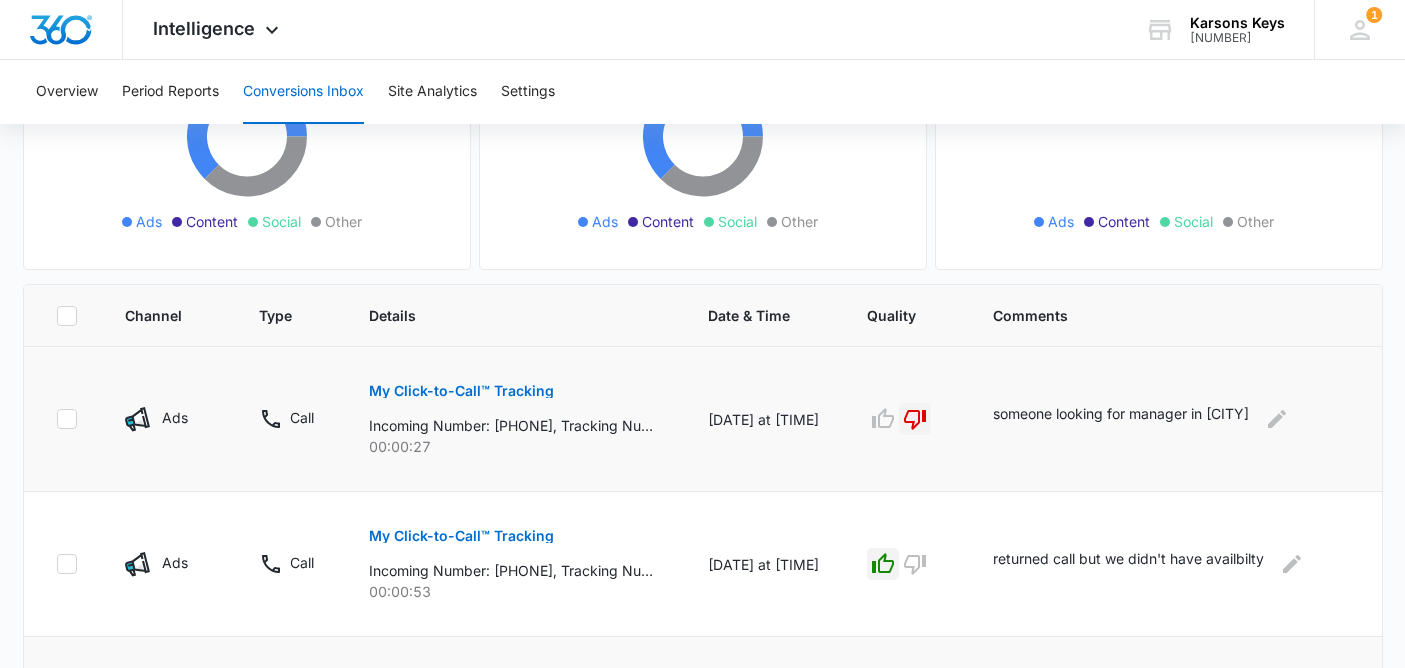scroll, scrollTop: 0, scrollLeft: 0, axis: both 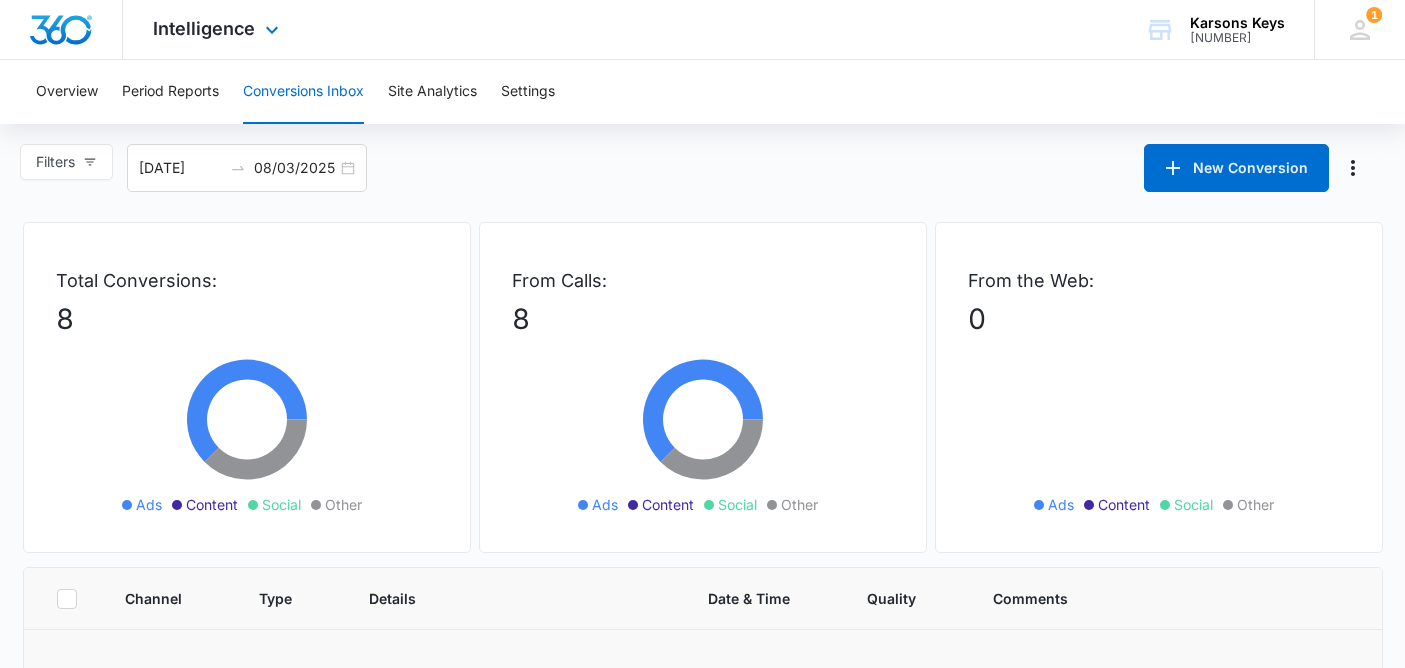 click on "Intelligence Apps Reputation Websites Forms CRM Email Social Payments POS Content Ads Intelligence Files Brand Settings" at bounding box center (218, 29) 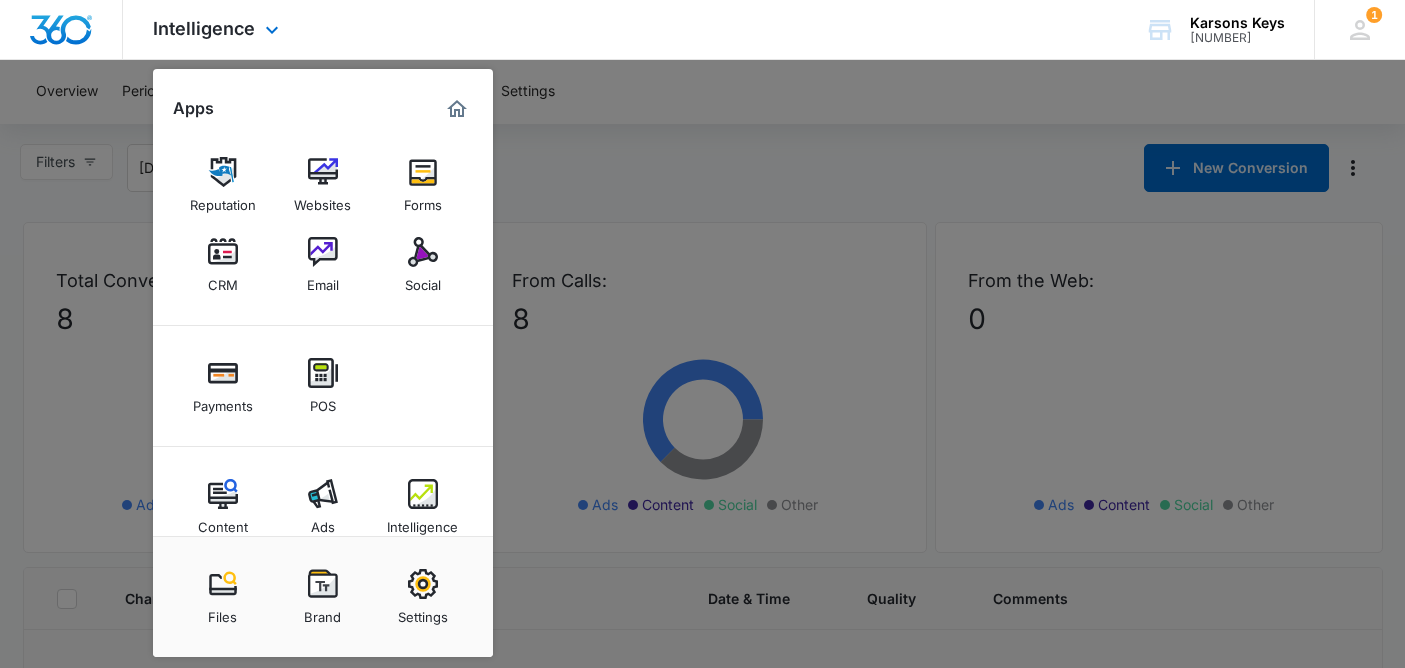 click on "Intelligence Apps Reputation Websites Forms CRM Email Social Payments POS Content Ads Intelligence Files Brand Settings Karsons Keys M312596 Your Accounts View All 1 [FIRST] [LAST] rentals@example.com My Profile 1 Notifications Support Logout Terms & Conditions &nbsp; • &nbsp; Privacy Policy" at bounding box center (702, 30) 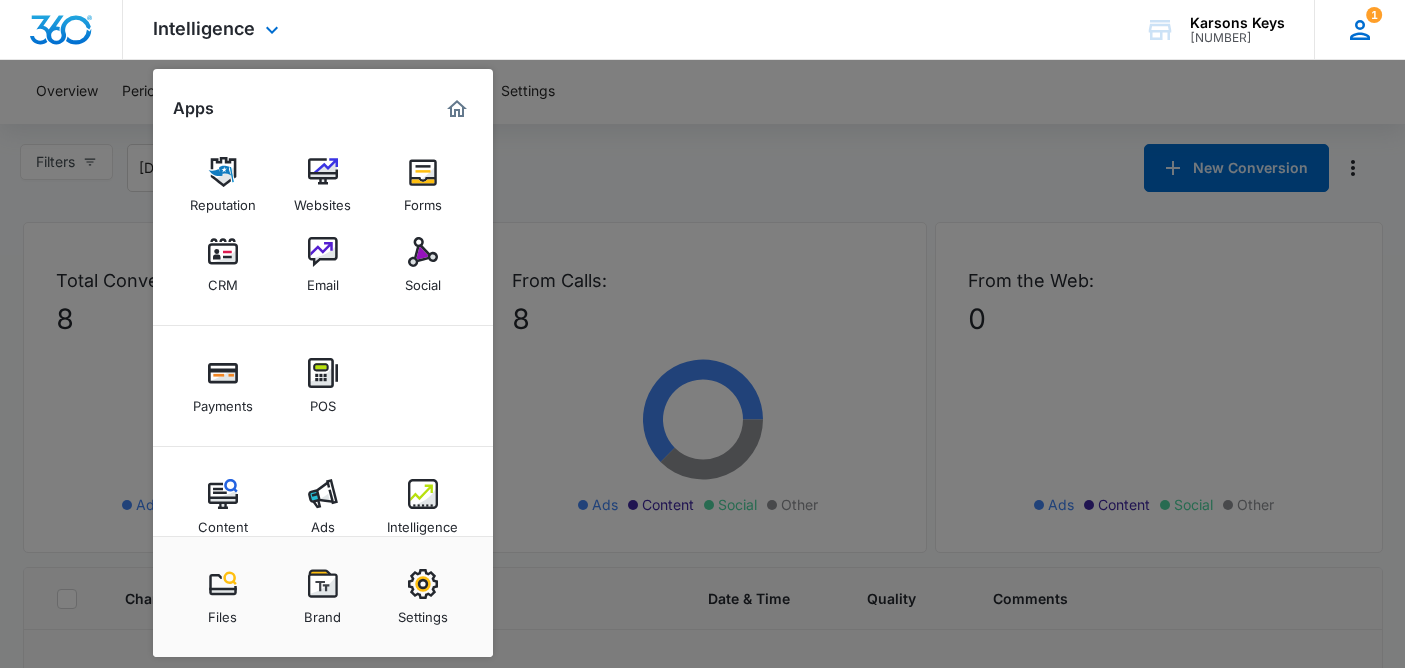 click 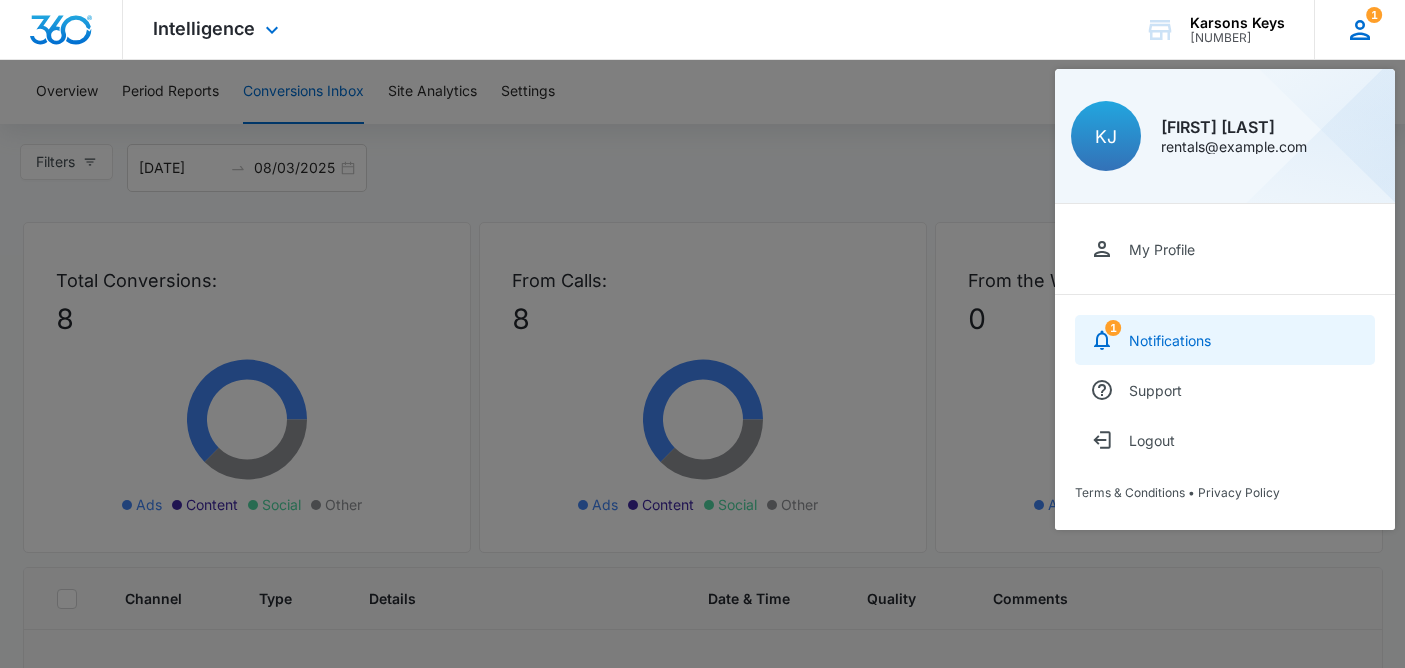 click on "1 Notifications" at bounding box center [1225, 340] 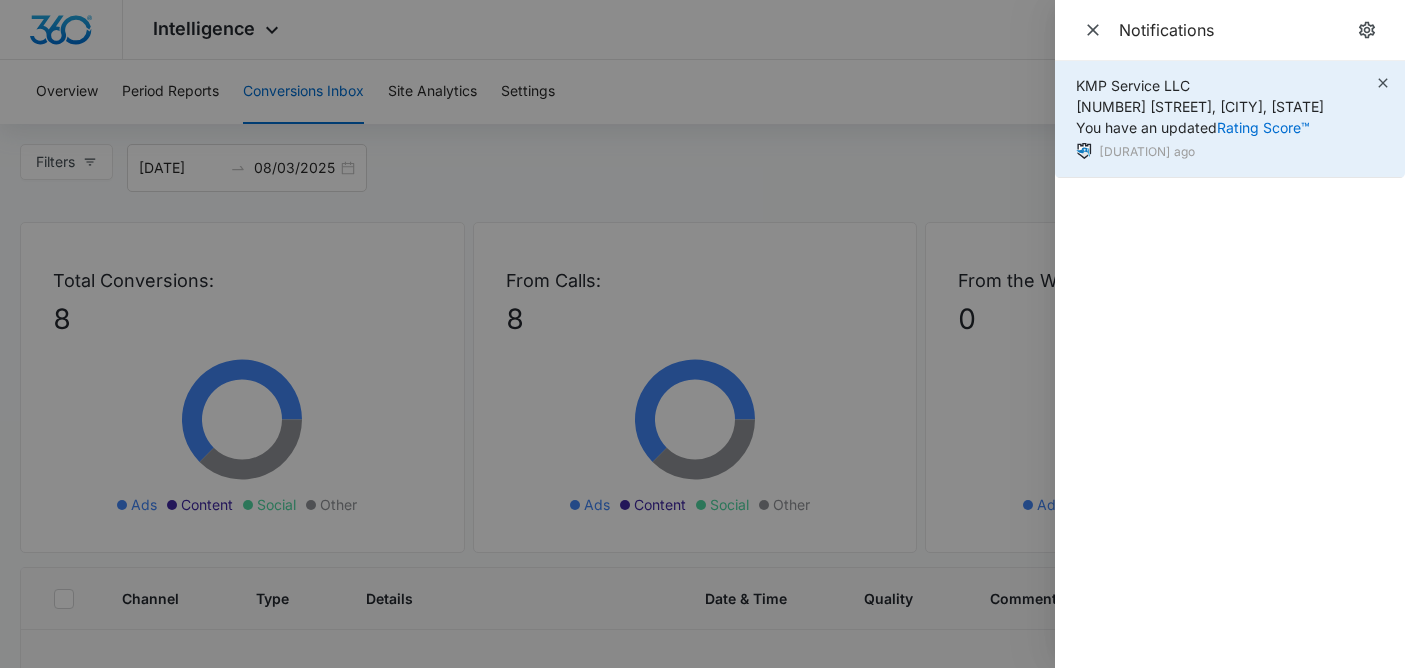 click on "KMP Service LLC 10136 [STREET], [CITY], [STATE] You have an updated Rating Score™" at bounding box center (1200, 106) 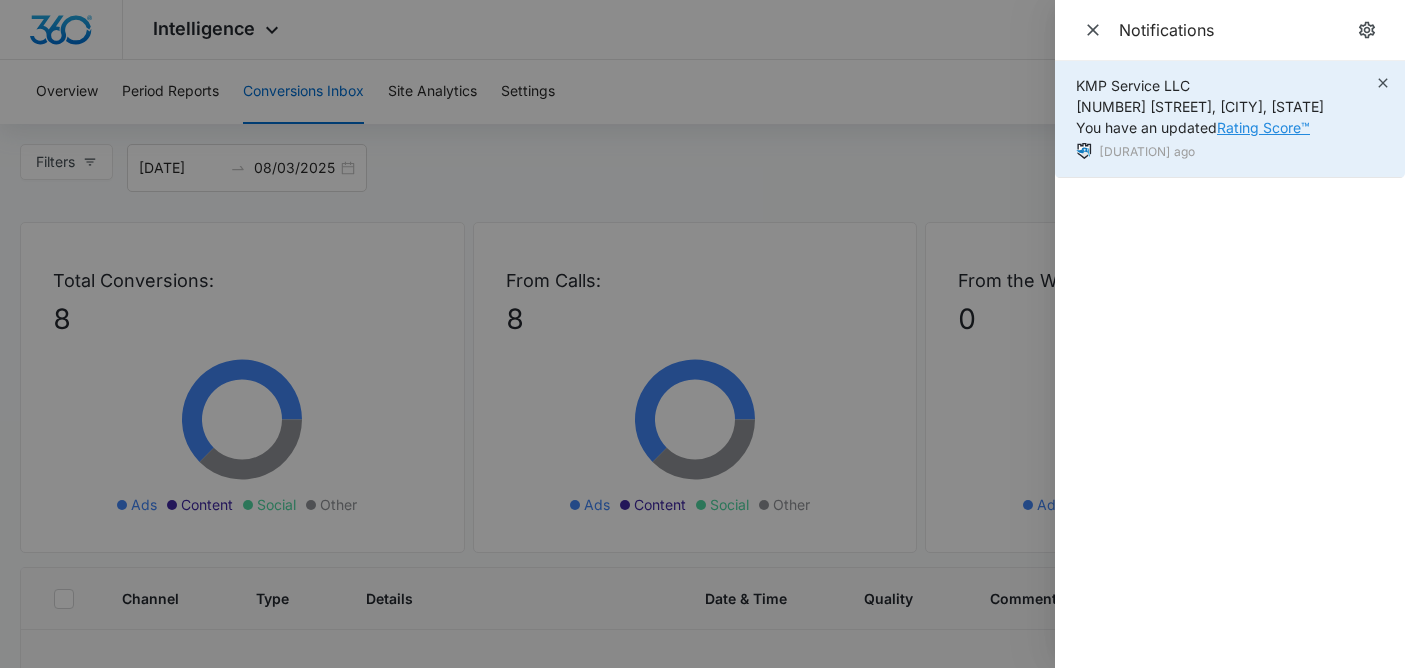 click on "Rating Score™" at bounding box center (1263, 127) 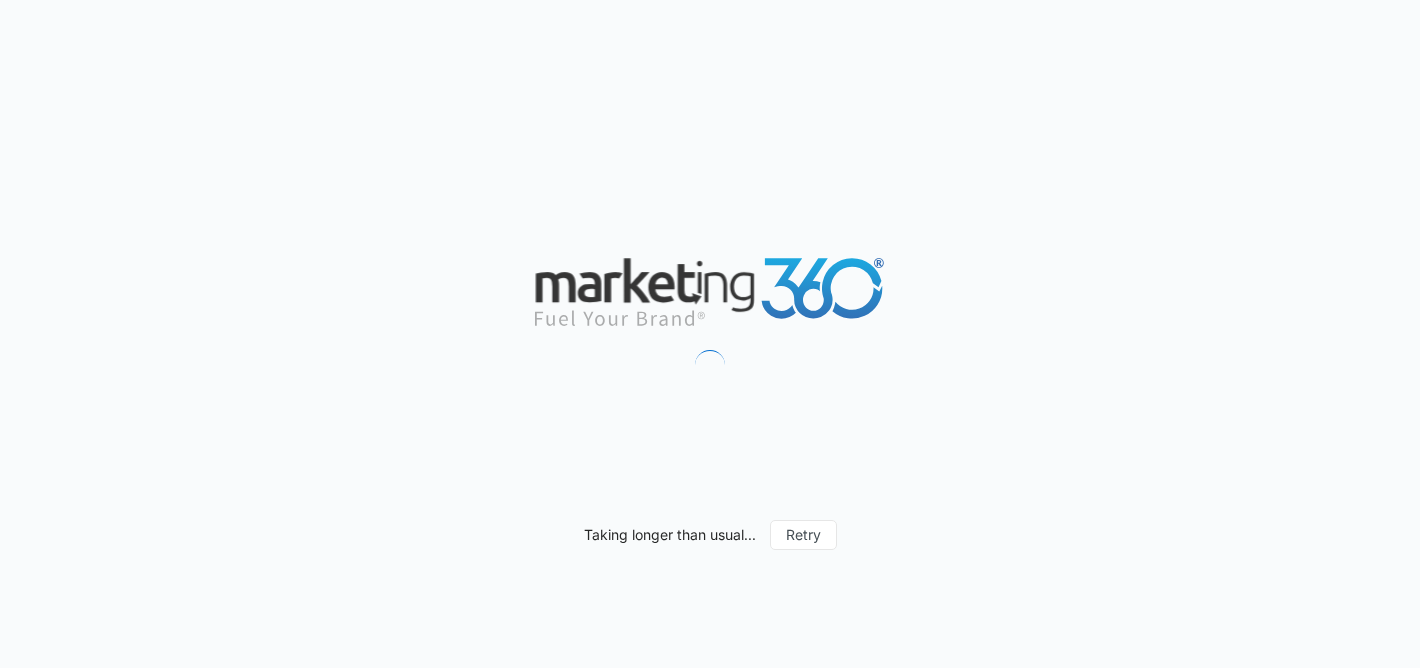scroll, scrollTop: 0, scrollLeft: 0, axis: both 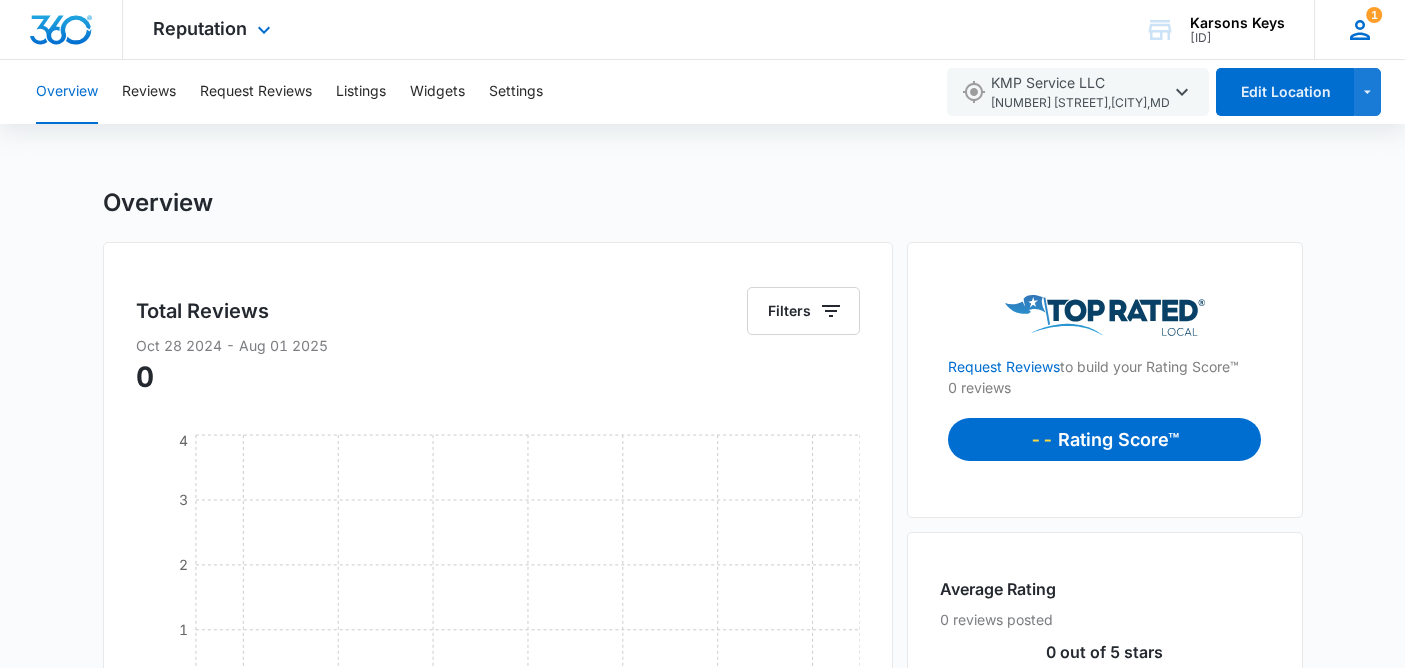 click 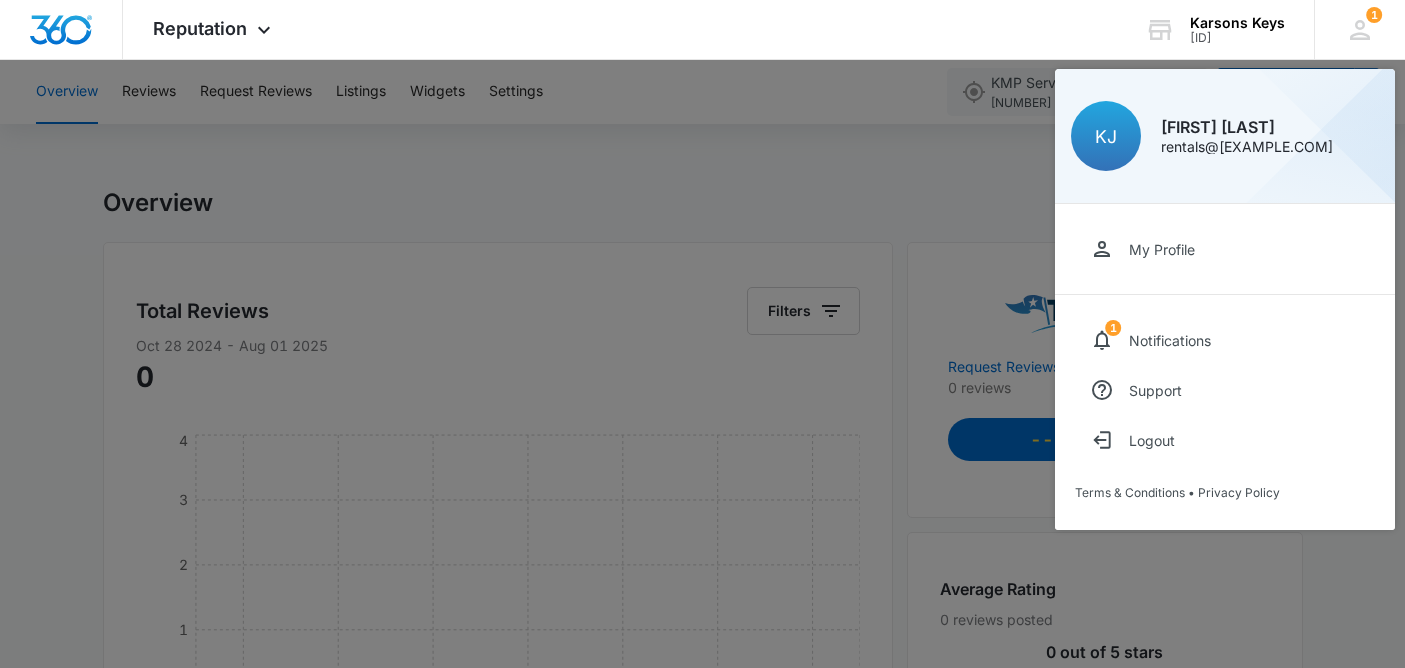 click at bounding box center (702, 334) 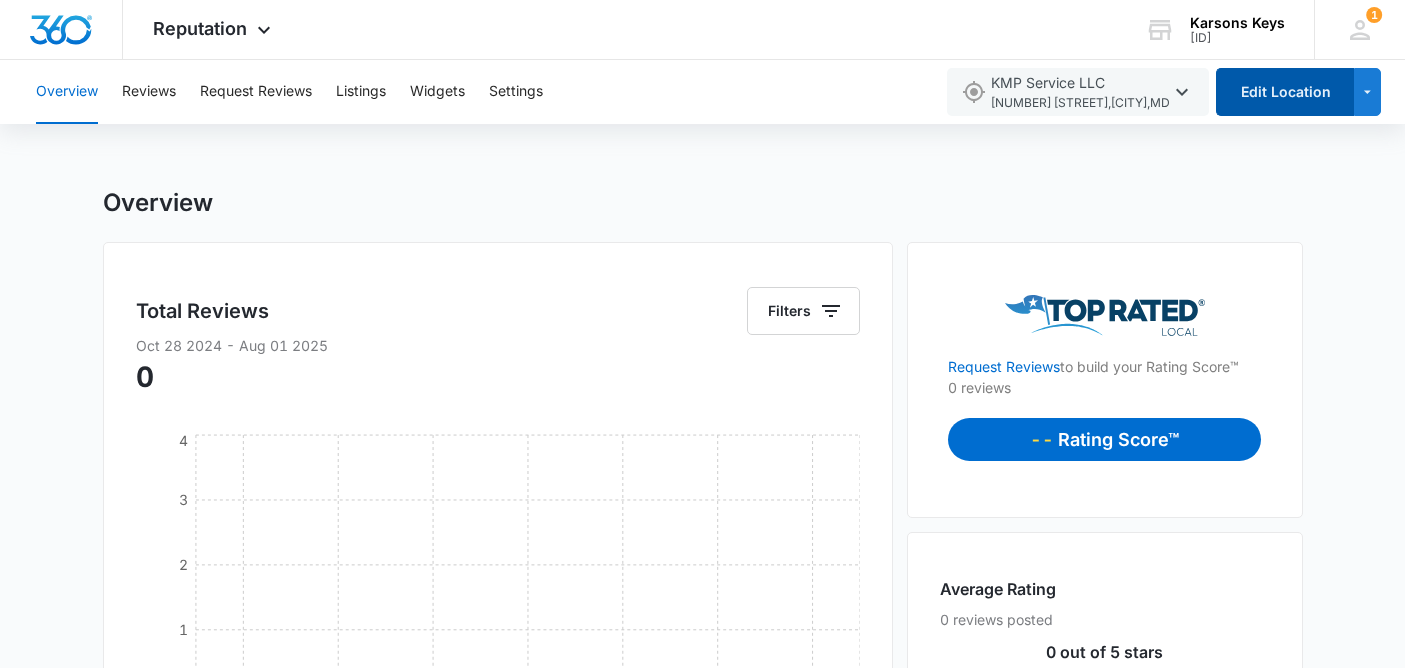 click on "Edit Location" at bounding box center (1285, 92) 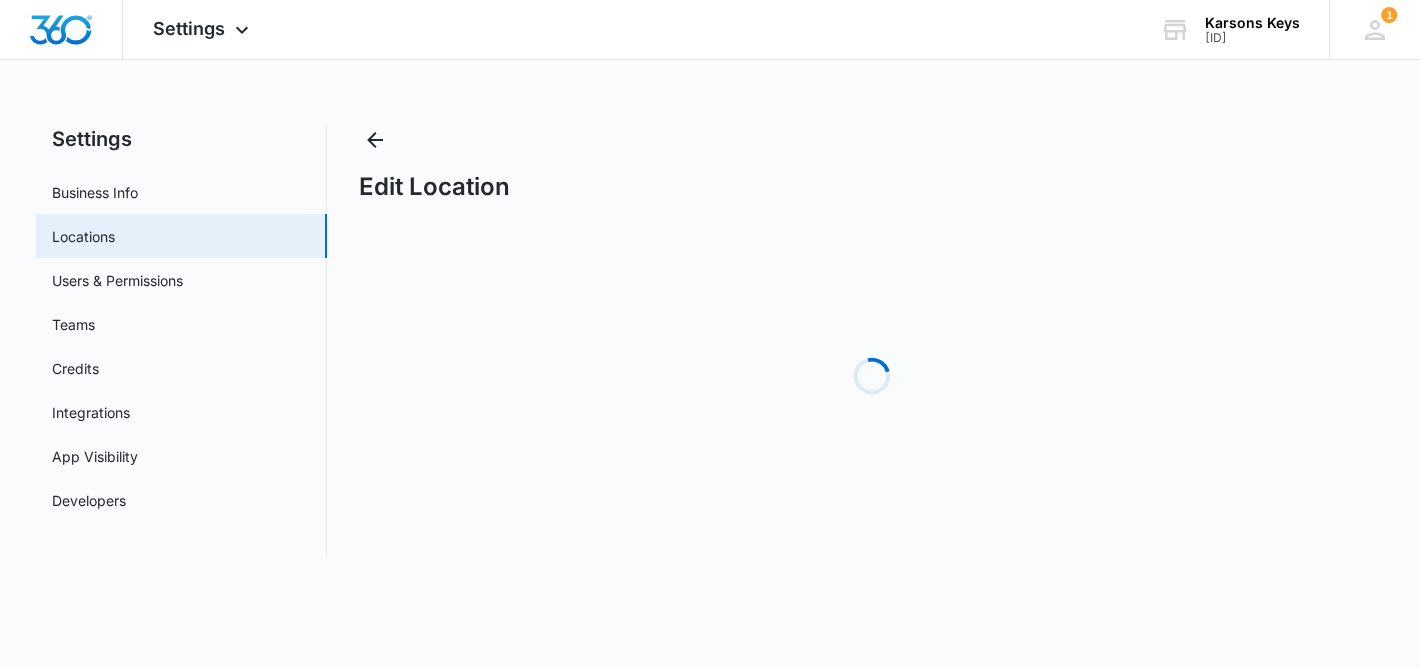 select on "Maryland" 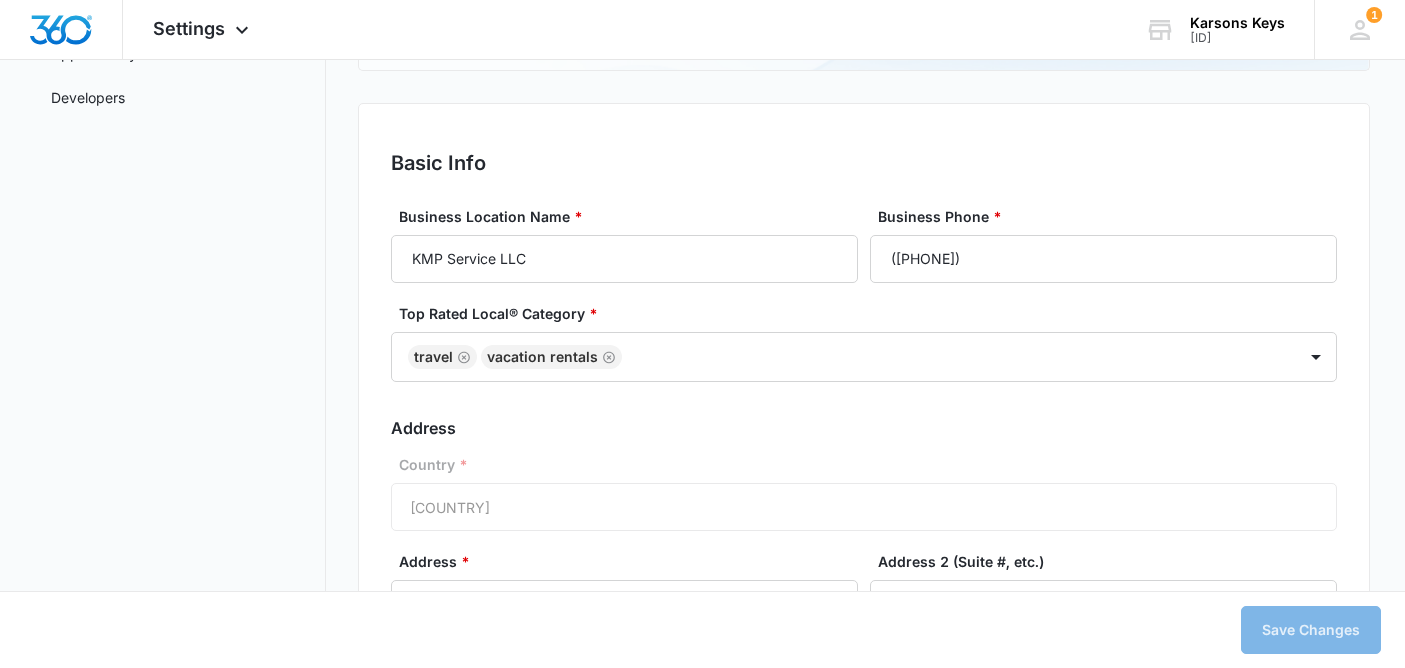 scroll, scrollTop: 410, scrollLeft: 0, axis: vertical 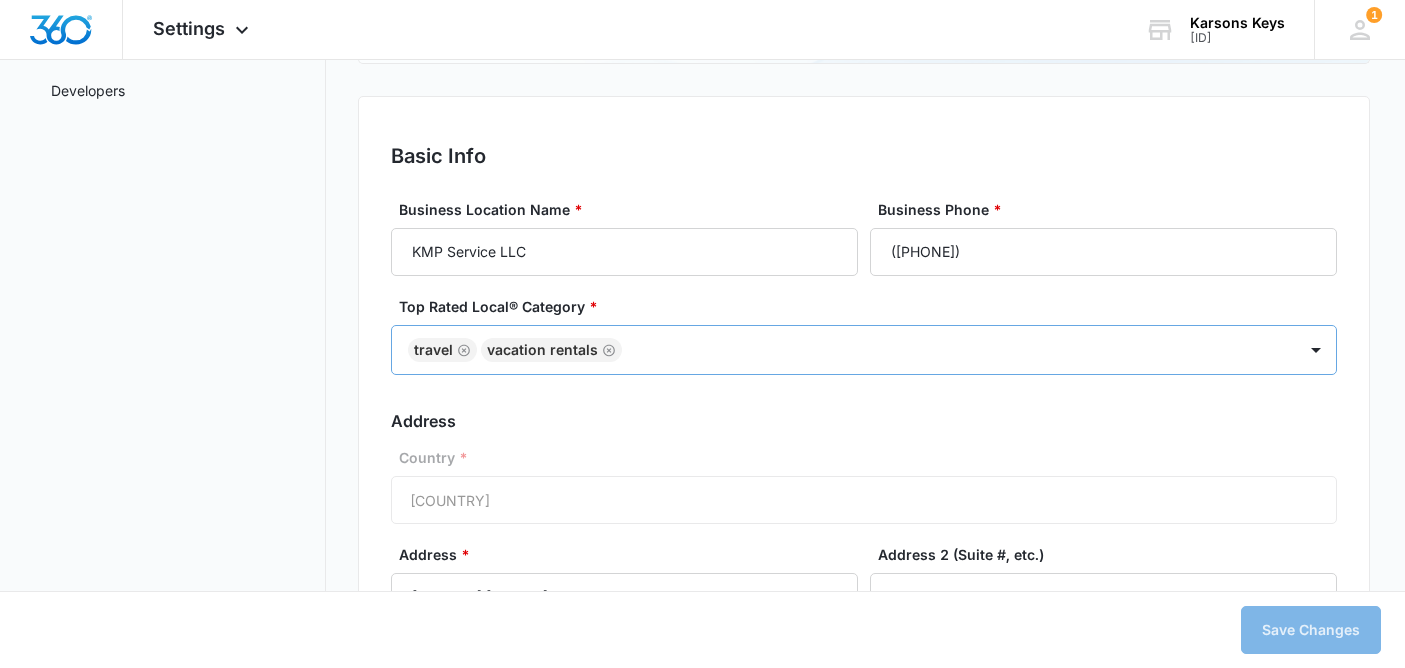 click at bounding box center (949, 350) 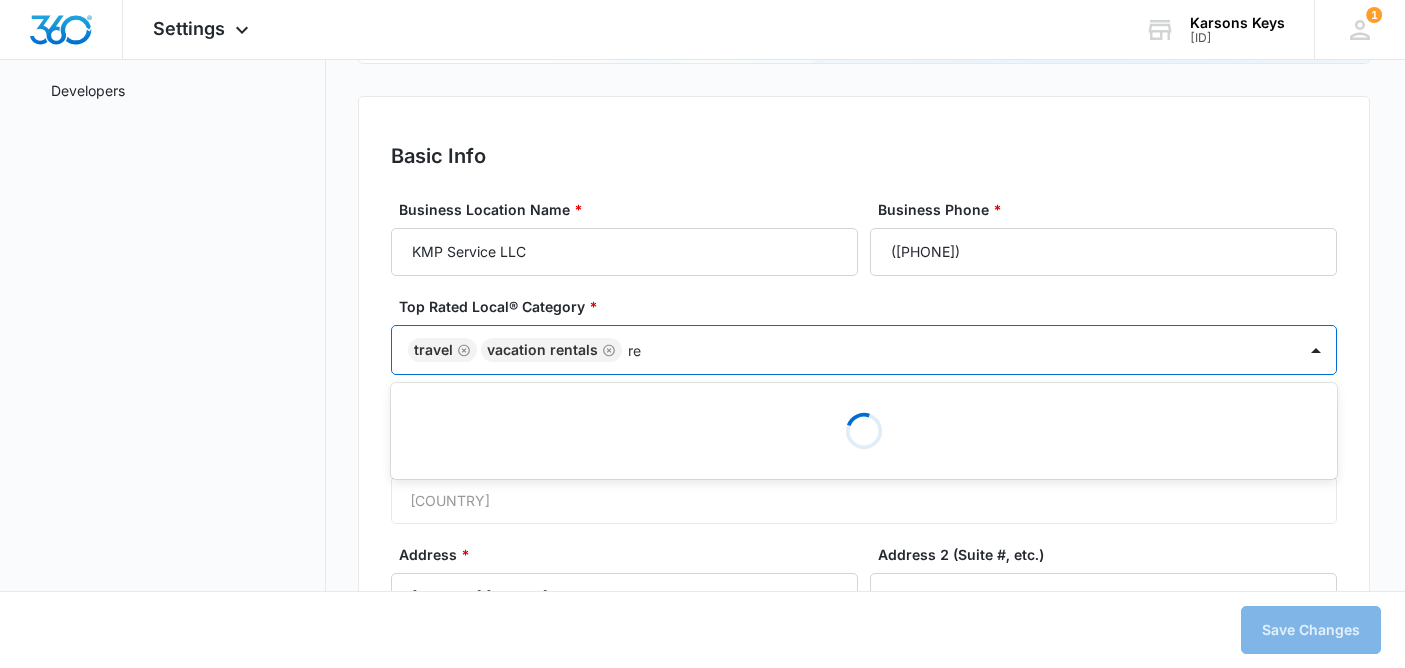 type on "r" 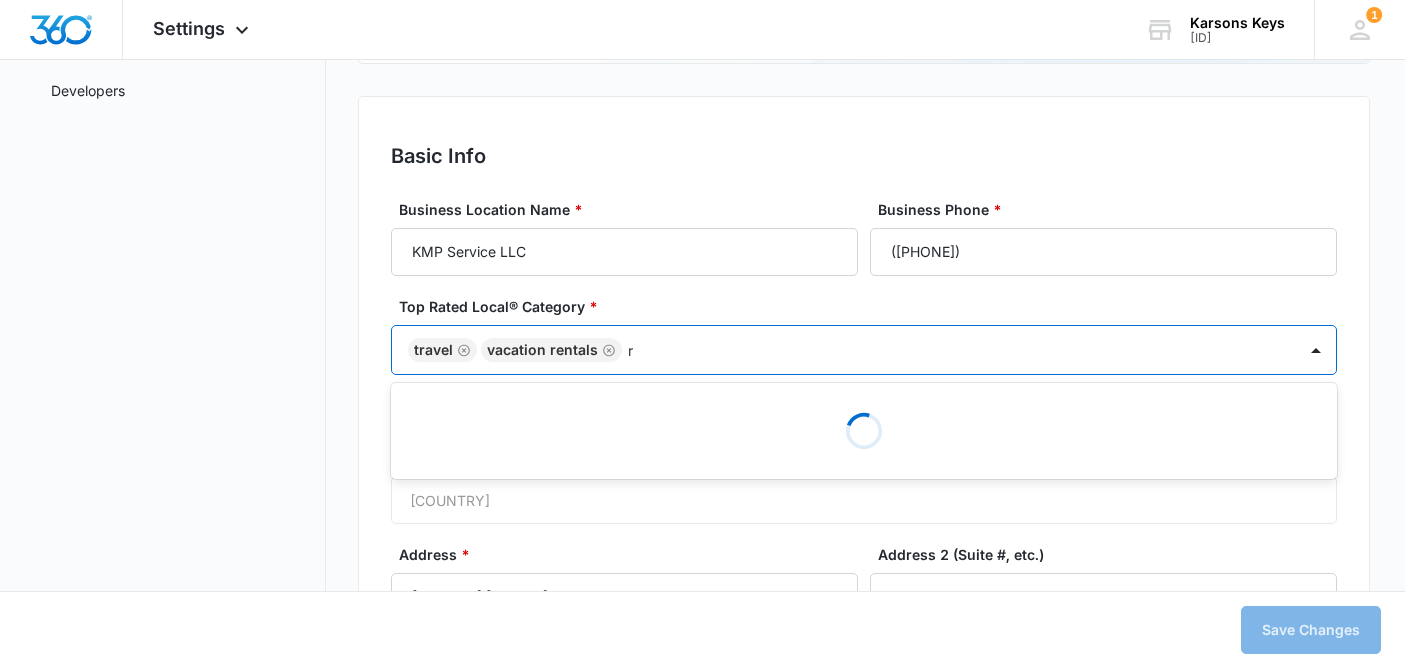 type 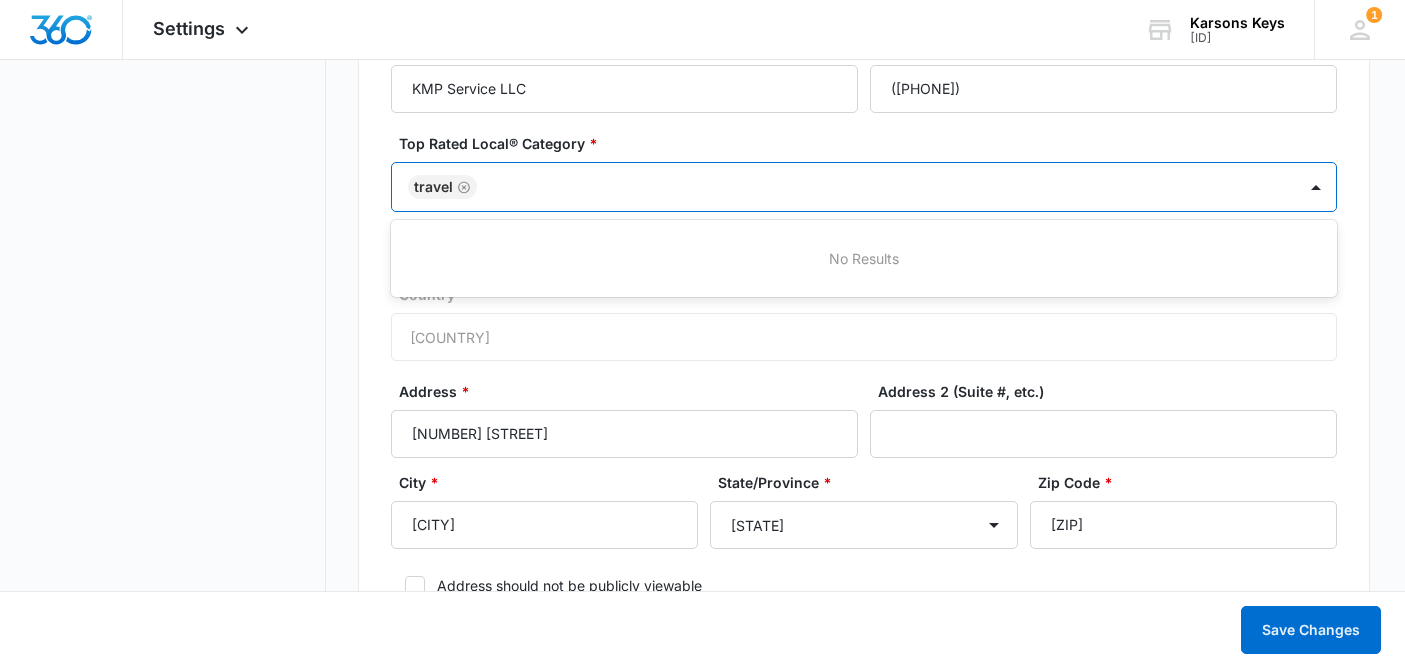 scroll, scrollTop: 588, scrollLeft: 0, axis: vertical 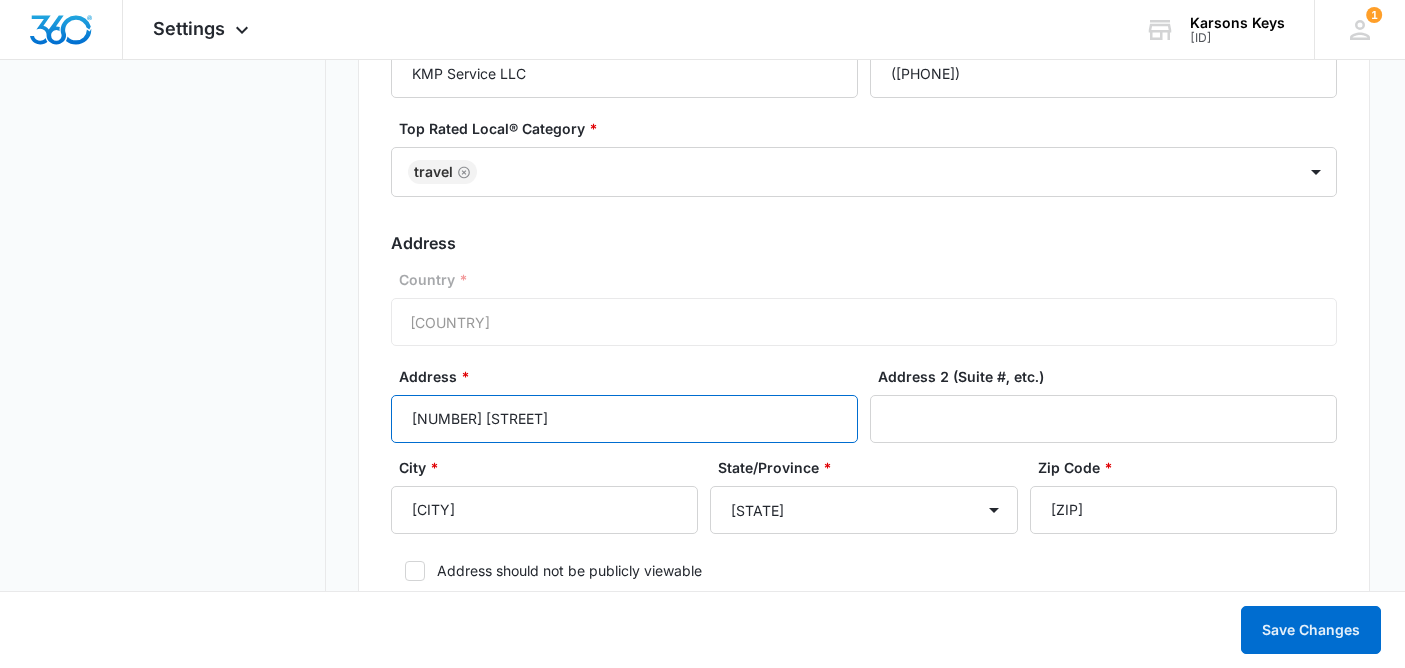 drag, startPoint x: 597, startPoint y: 416, endPoint x: 325, endPoint y: 415, distance: 272.00183 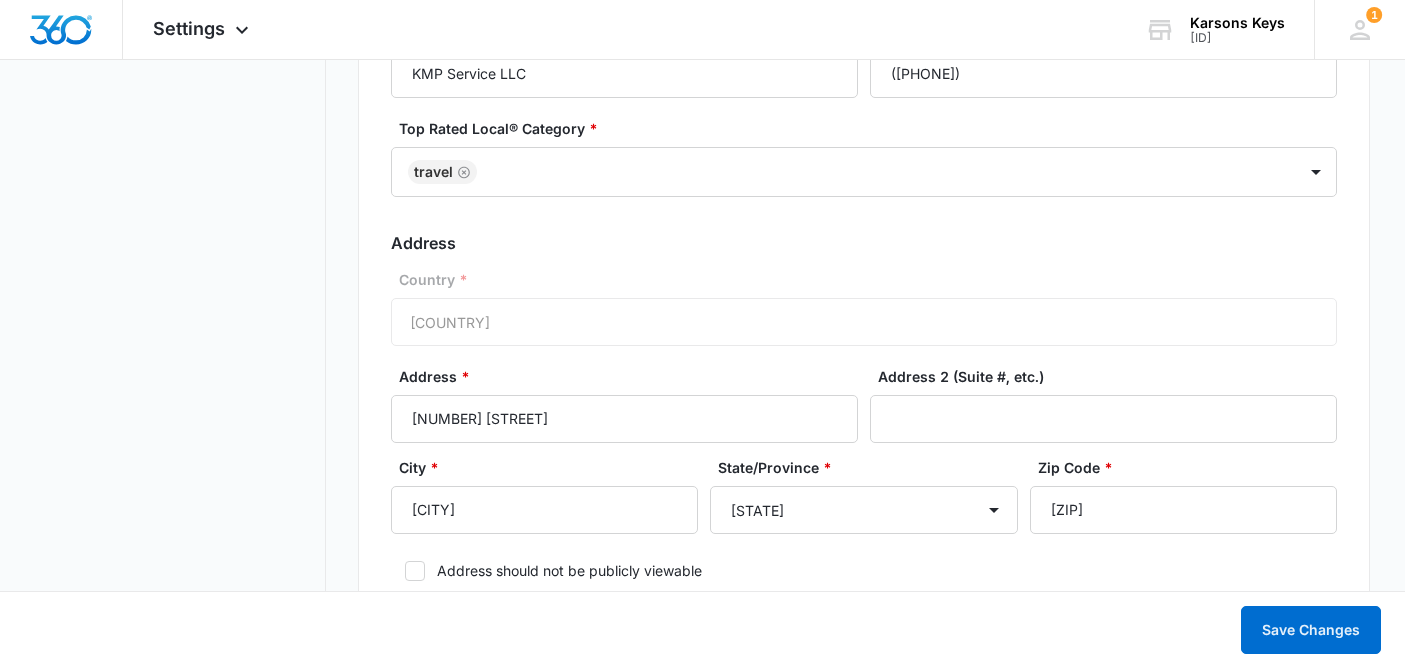 click on "Settings Business Info Locations Users & Permissions Teams Credits Integrations App Visibility Developers" at bounding box center (180, 1753) 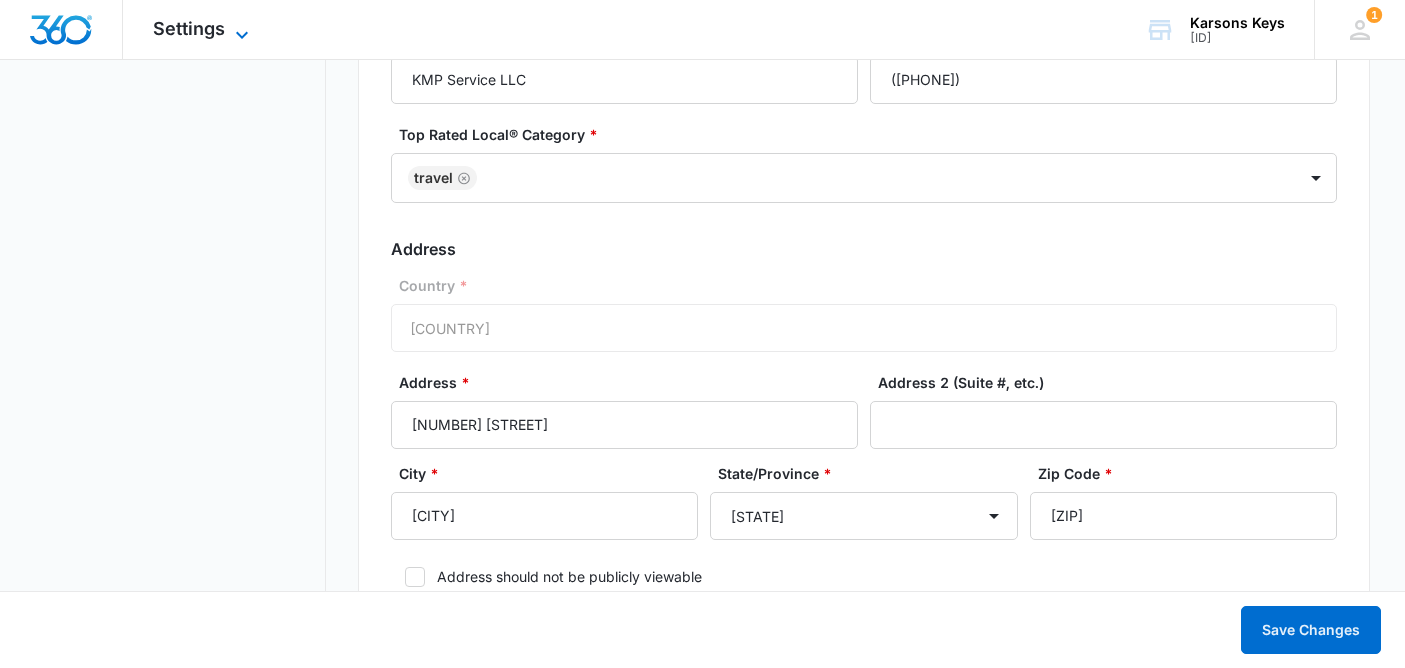 click 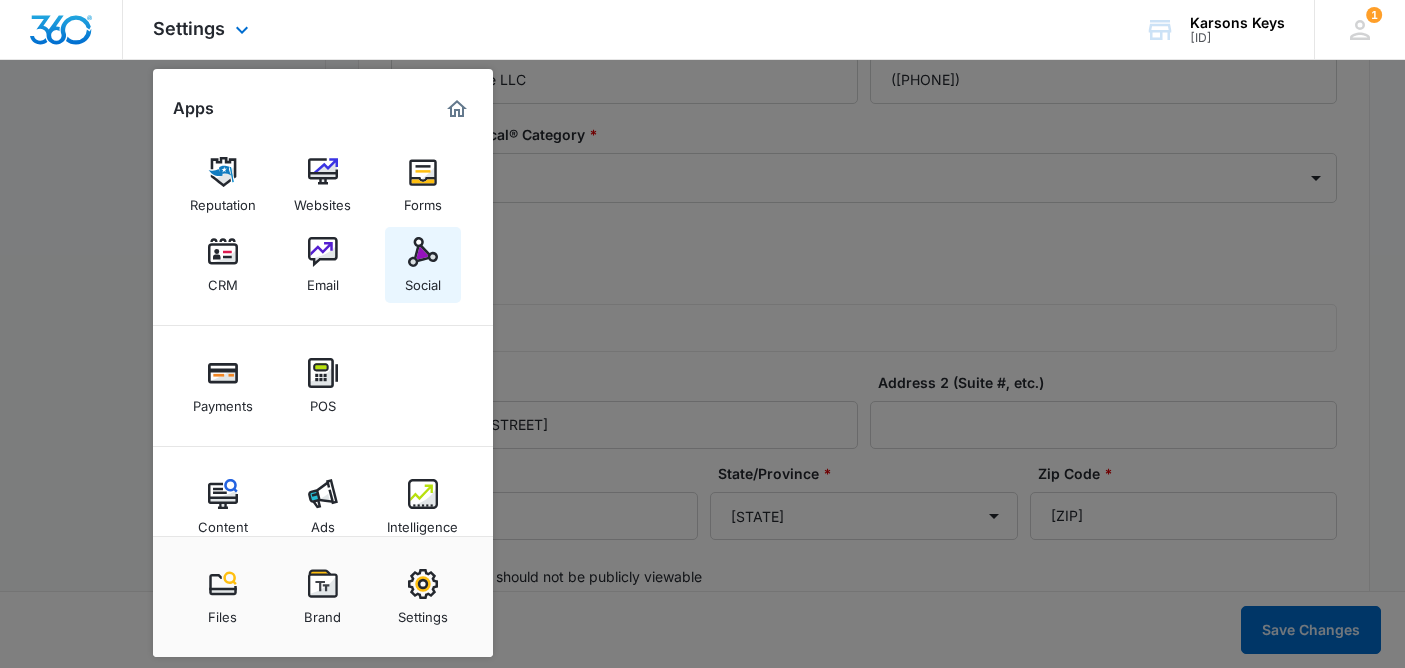 click at bounding box center [423, 252] 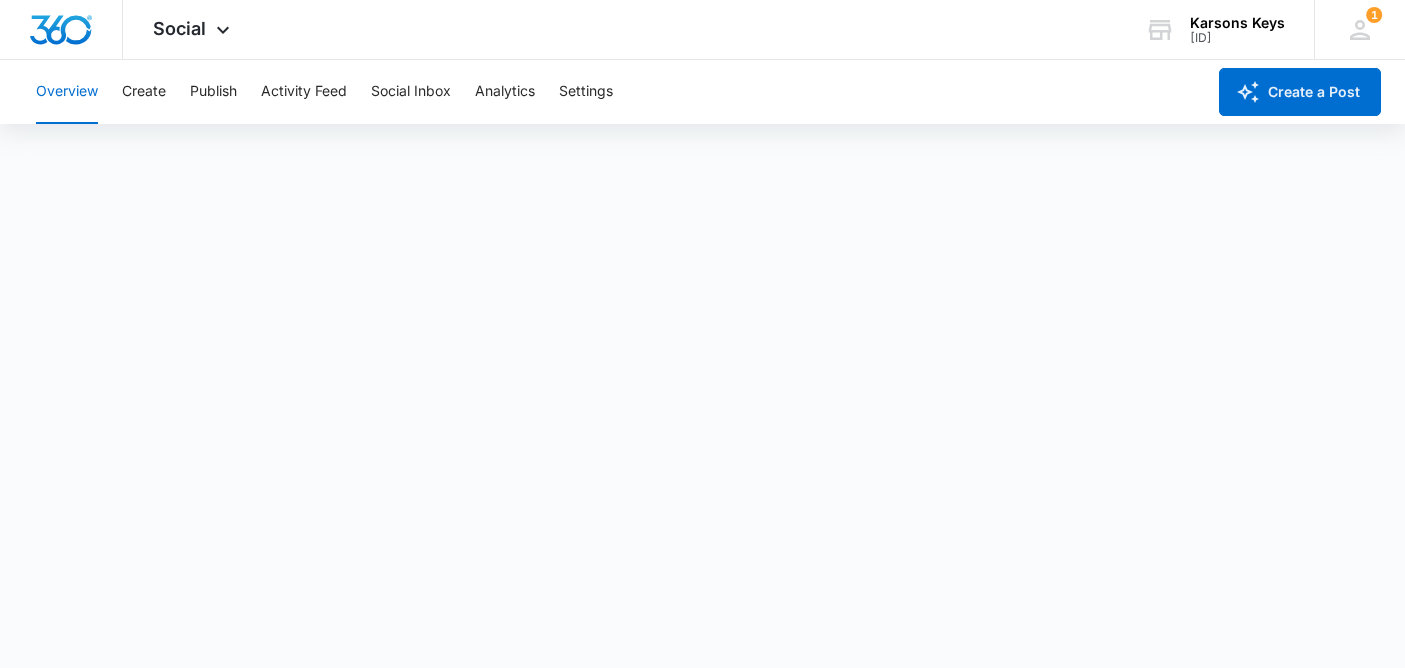 scroll, scrollTop: 1, scrollLeft: 0, axis: vertical 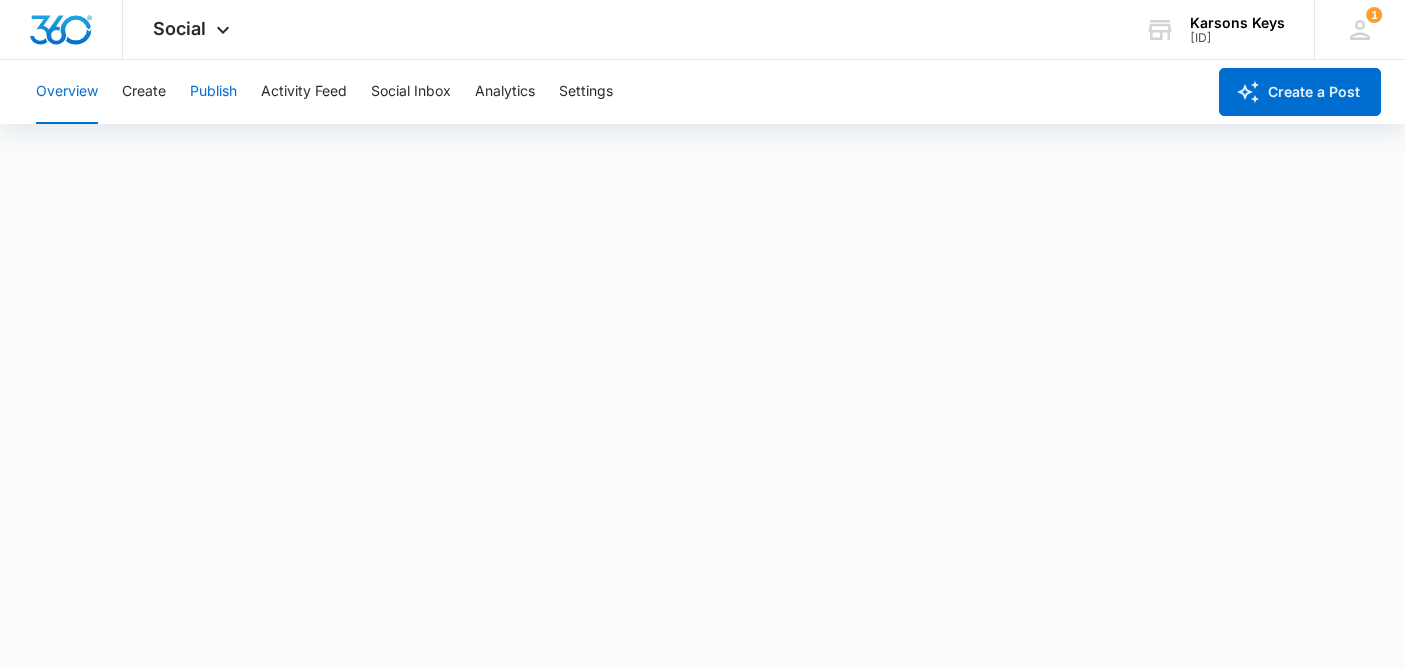 click on "Publish" at bounding box center [213, 92] 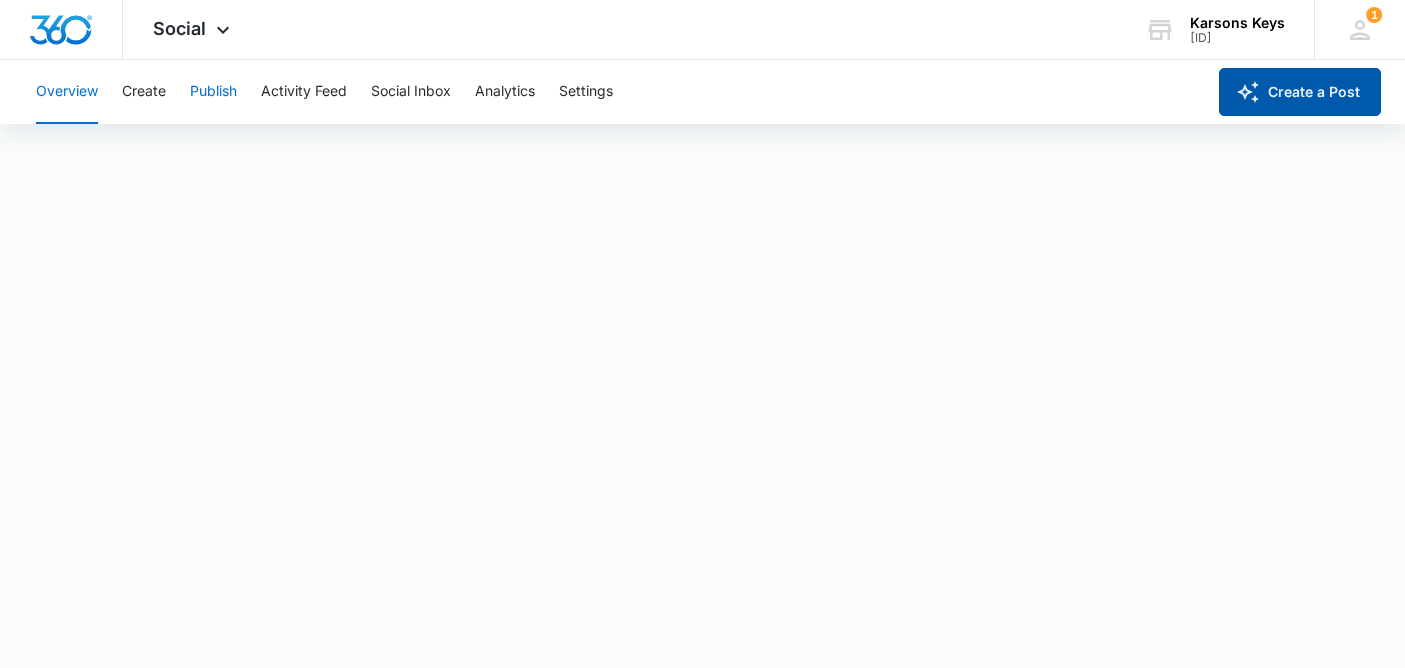 scroll, scrollTop: 0, scrollLeft: 0, axis: both 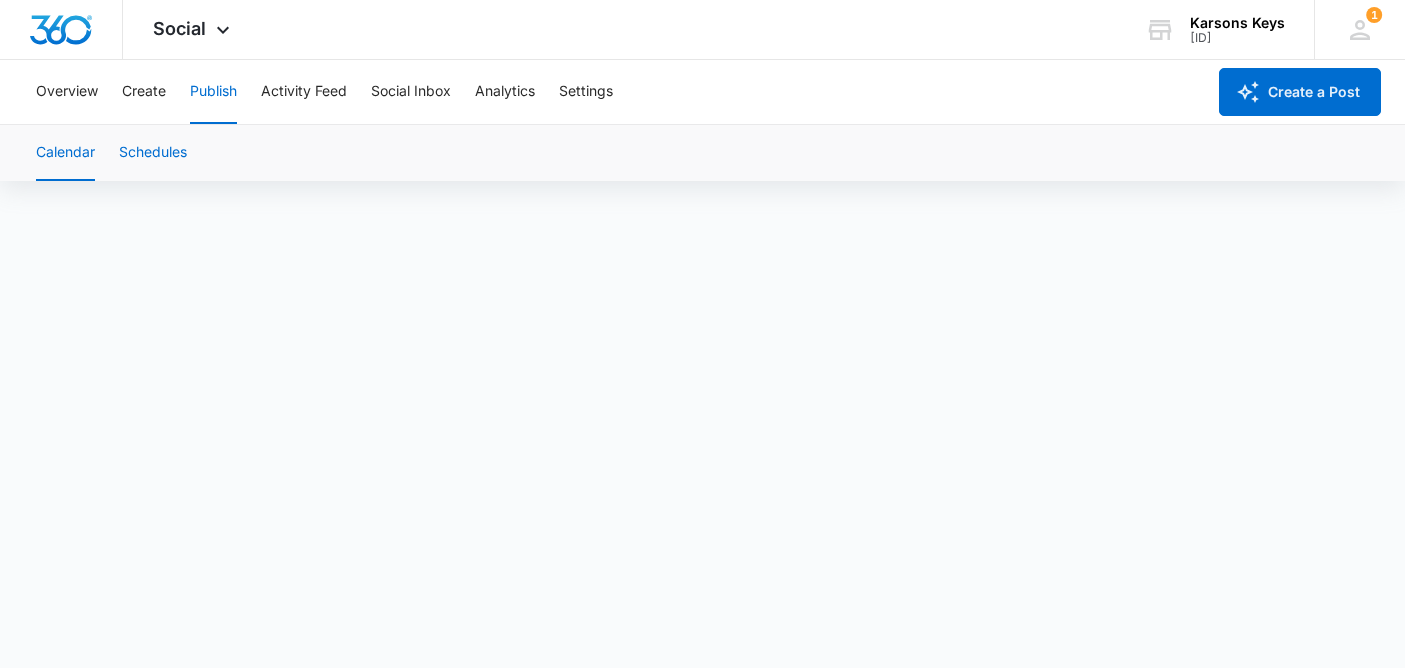 click on "Schedules" at bounding box center [153, 153] 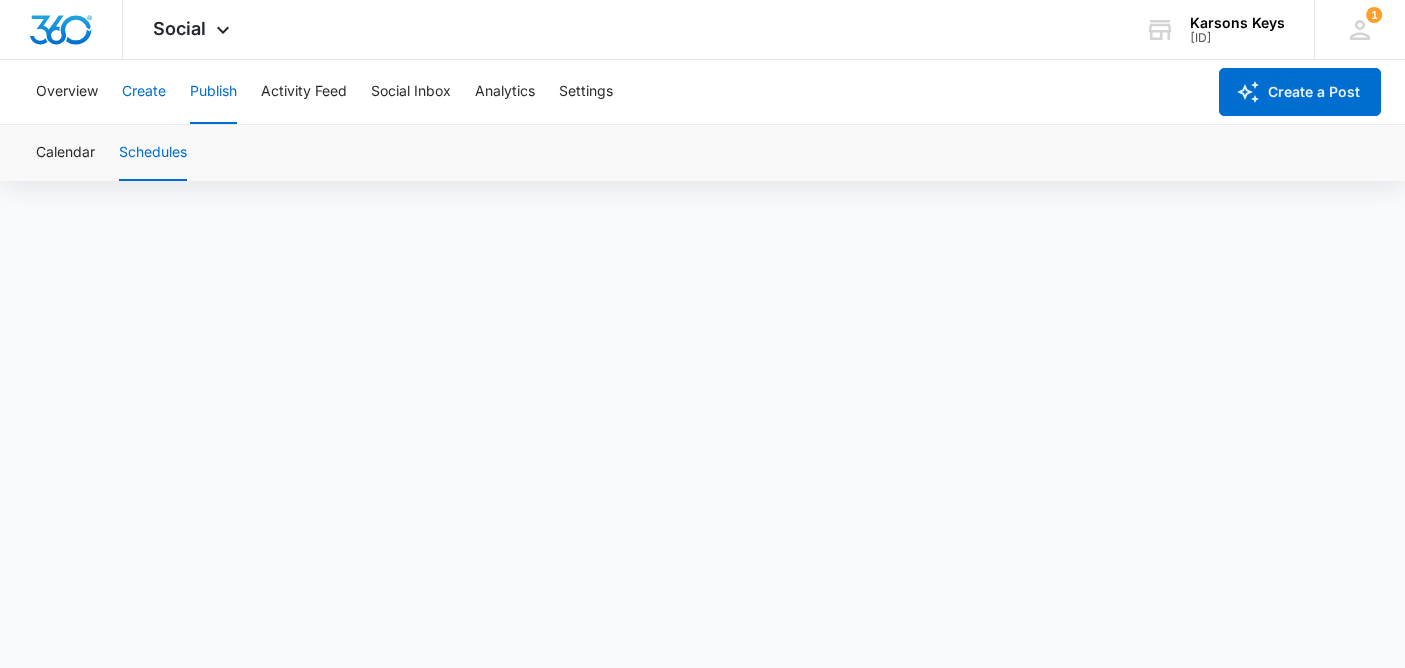 click on "Create" at bounding box center (144, 92) 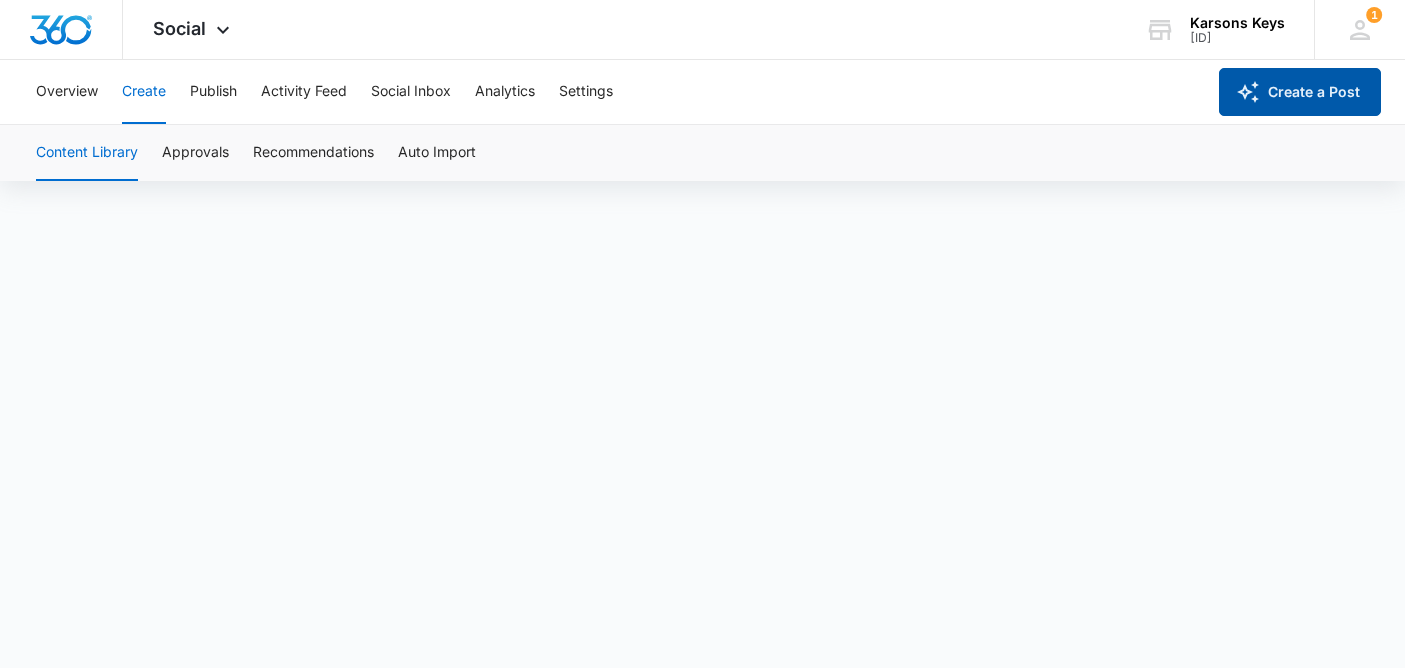 click 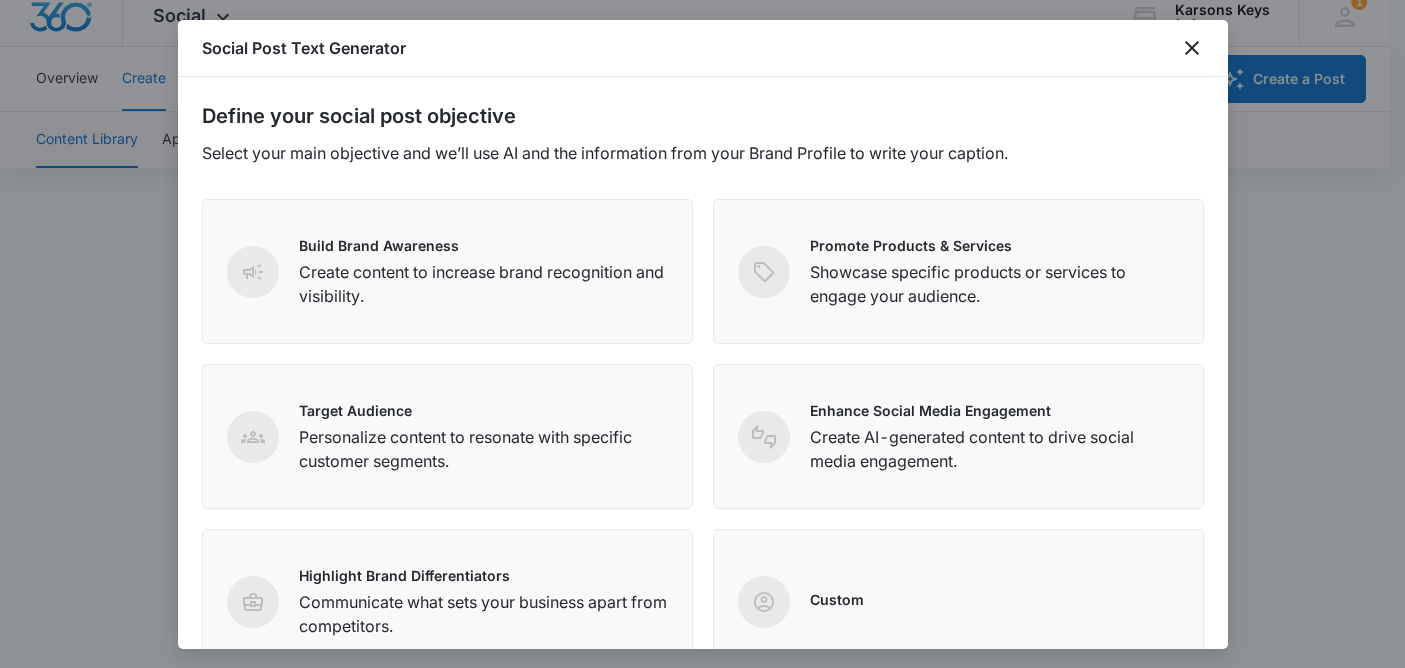 scroll, scrollTop: 14, scrollLeft: 0, axis: vertical 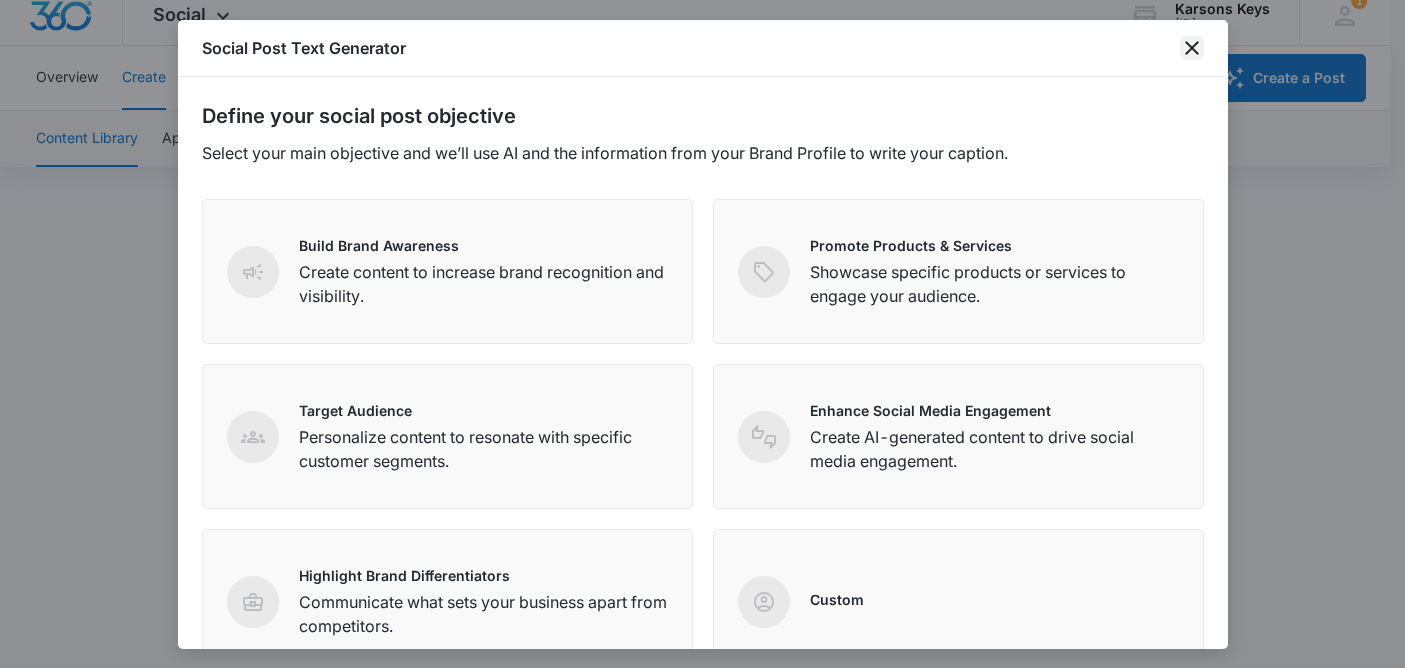 click 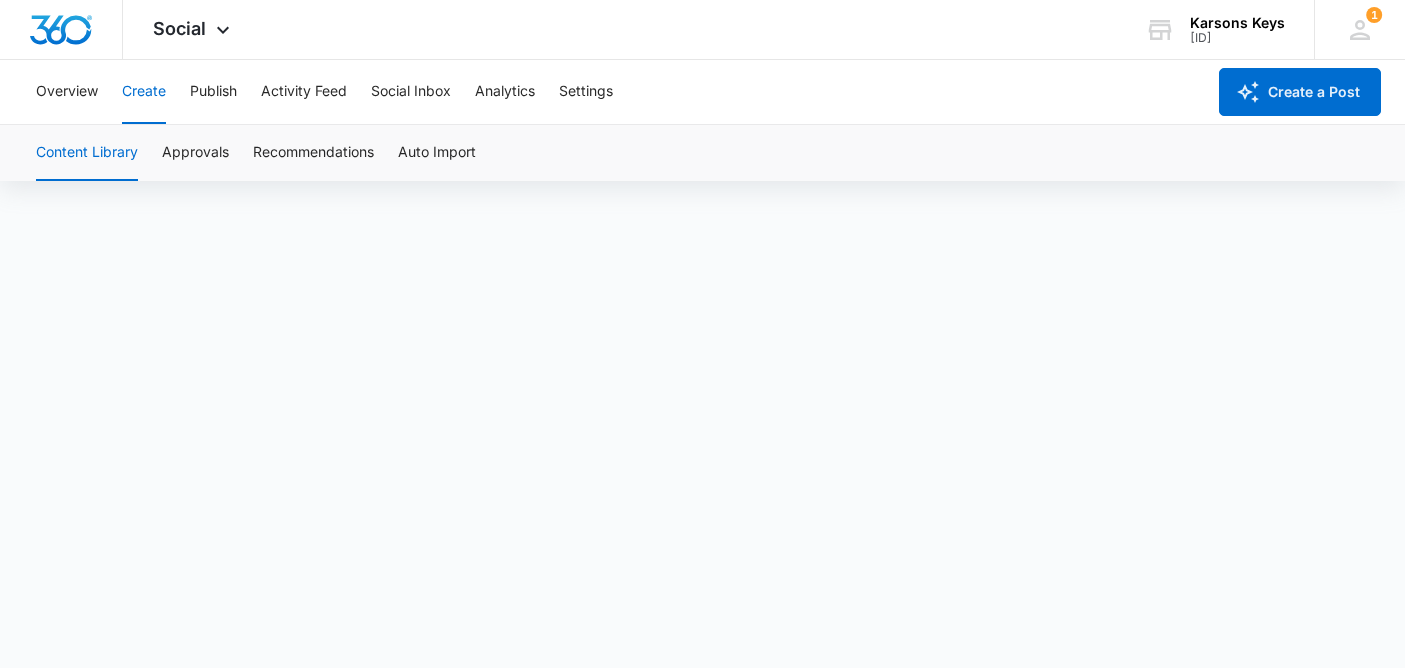 scroll, scrollTop: 0, scrollLeft: 0, axis: both 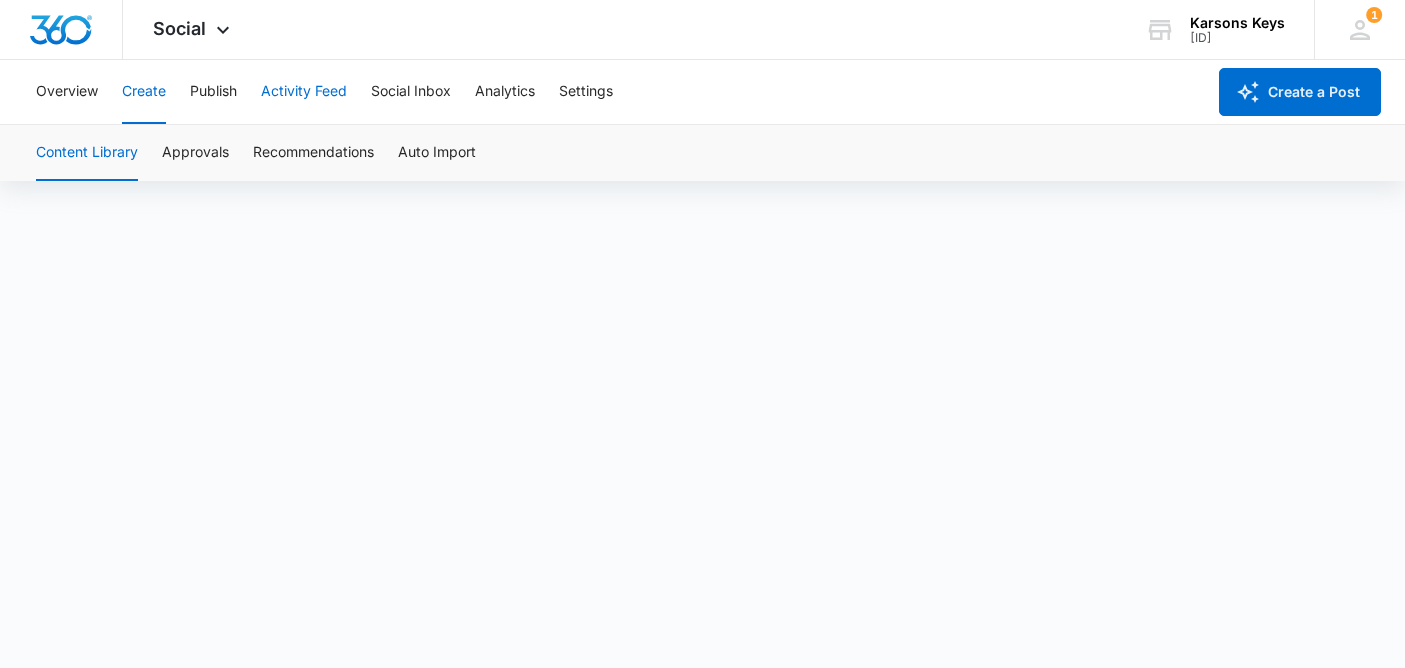 click on "Activity Feed" at bounding box center [304, 92] 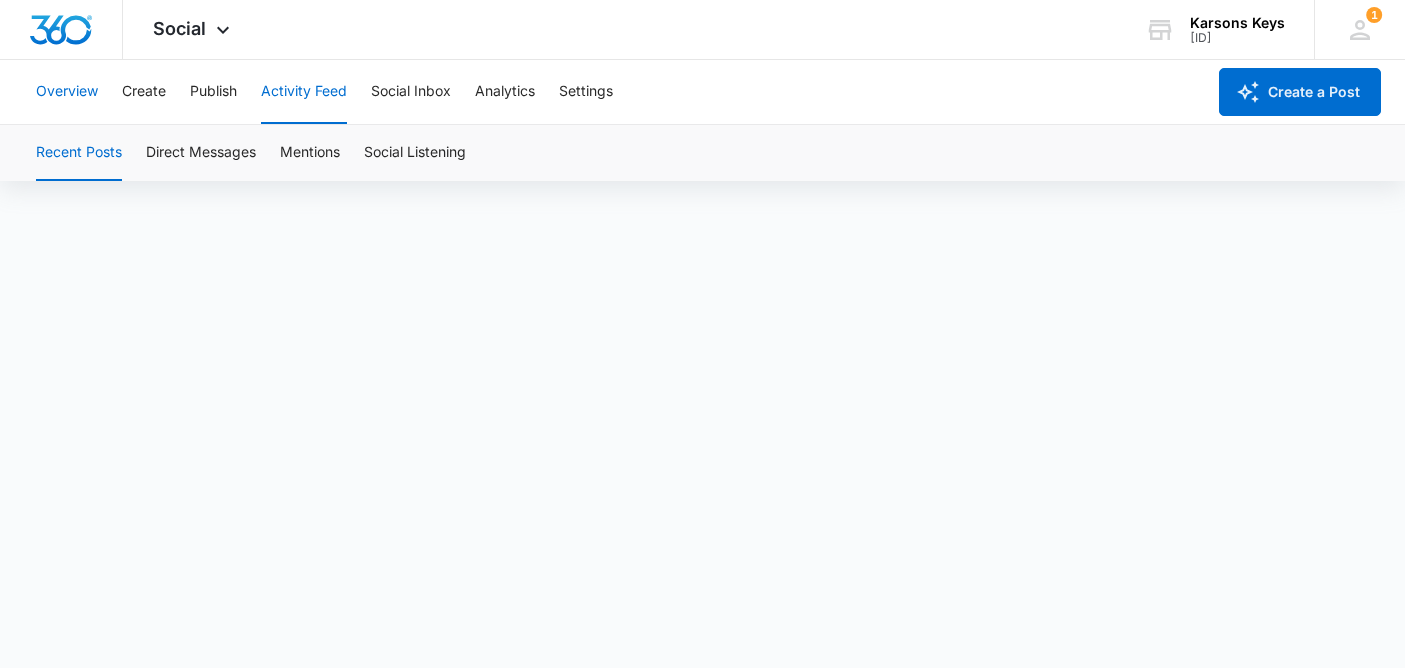 click on "Overview" at bounding box center (67, 92) 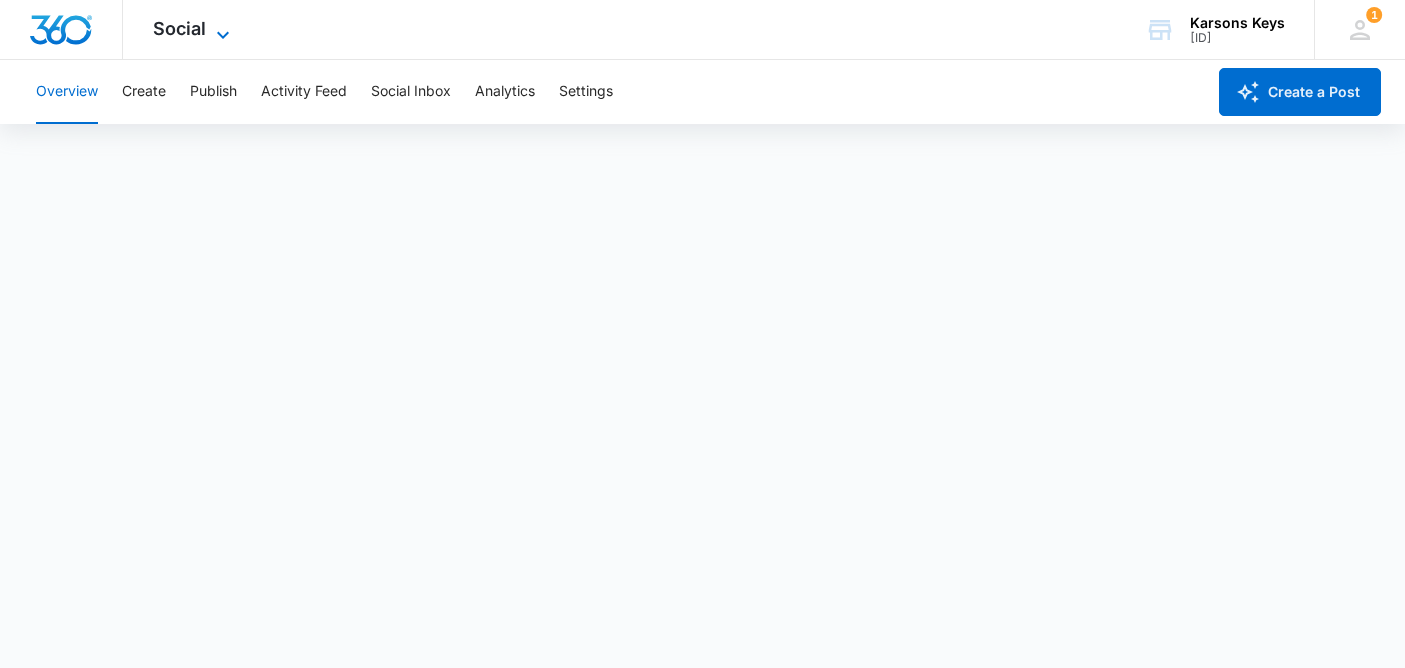 click 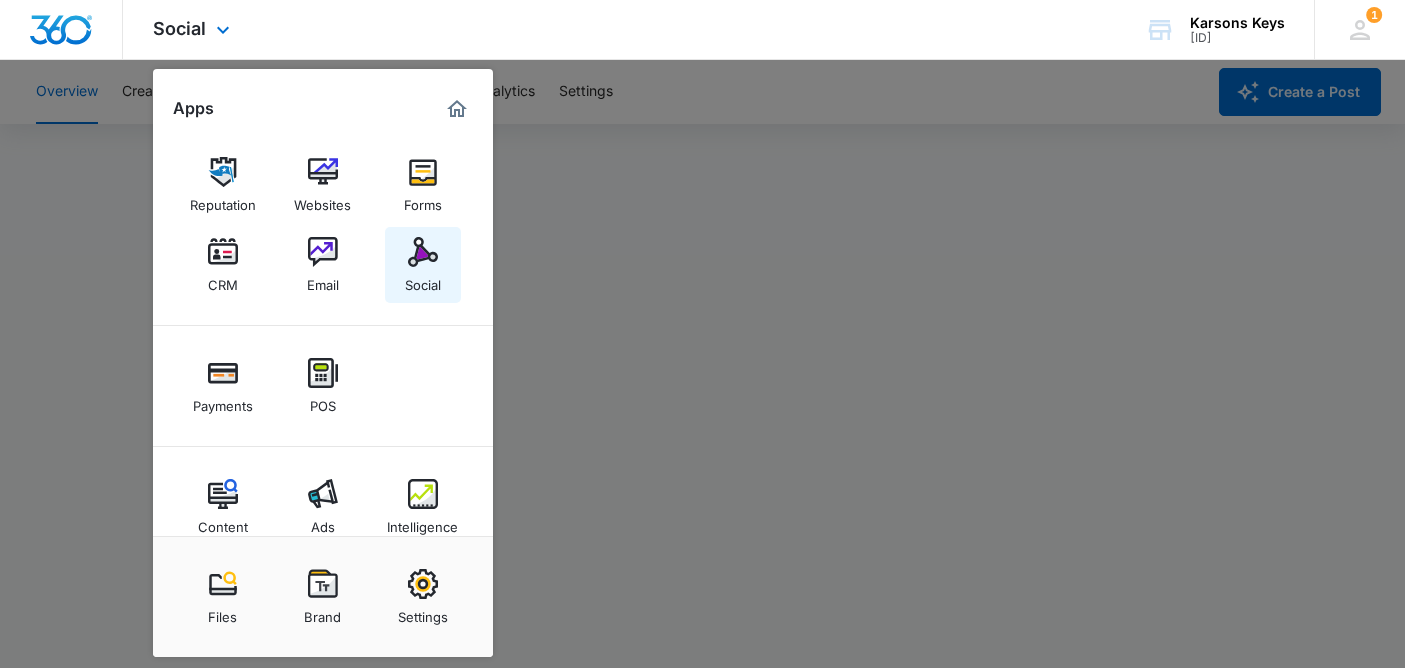 click at bounding box center (423, 252) 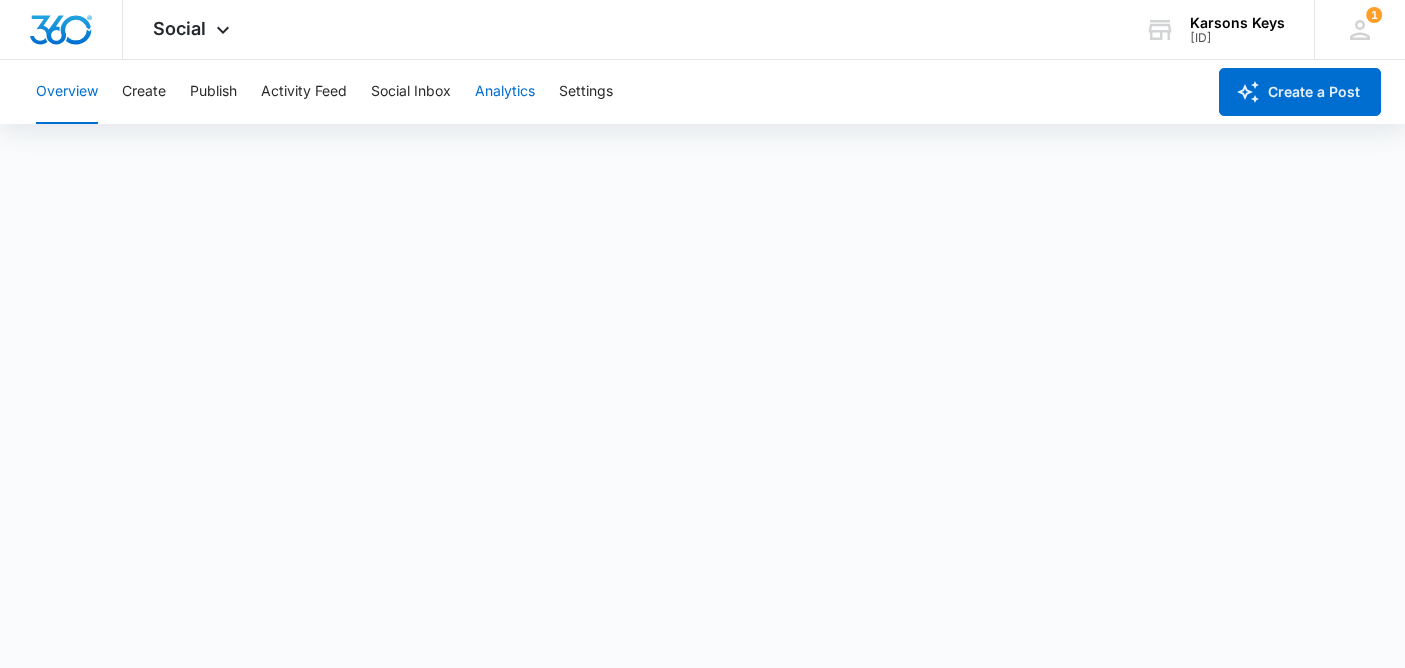 click on "Analytics" at bounding box center (505, 92) 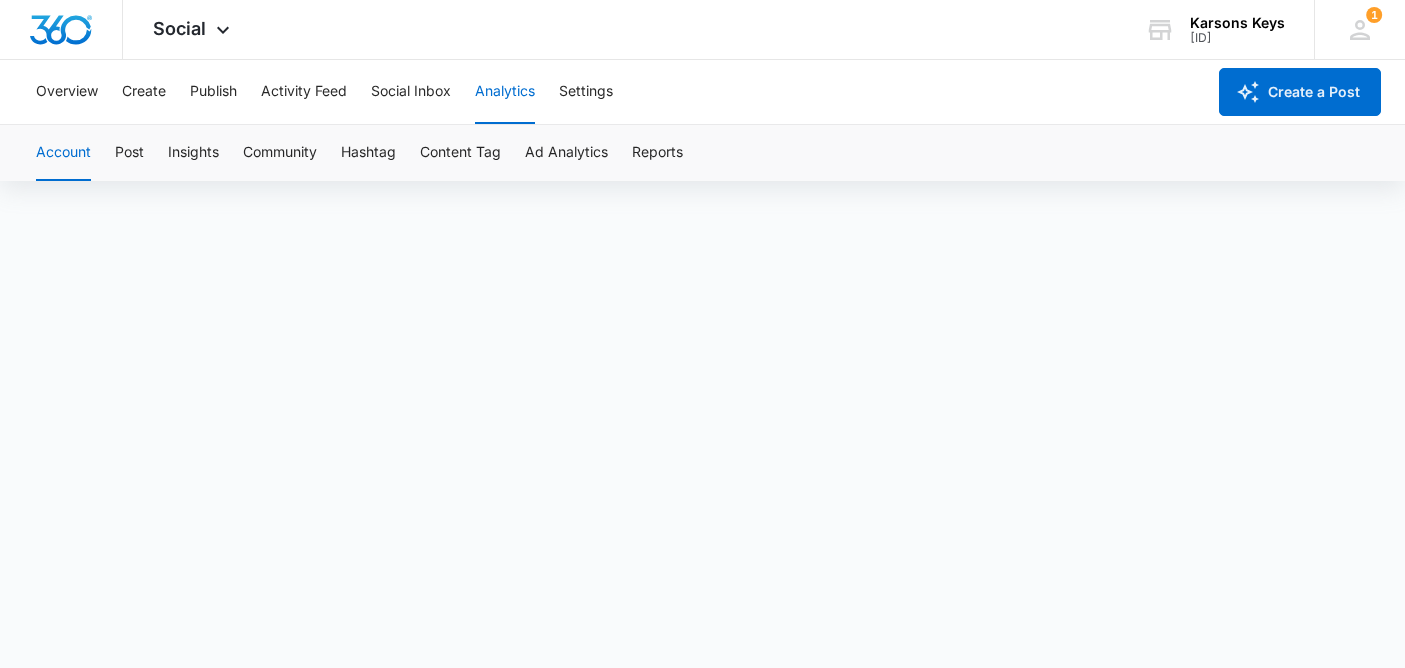 scroll, scrollTop: 14, scrollLeft: 0, axis: vertical 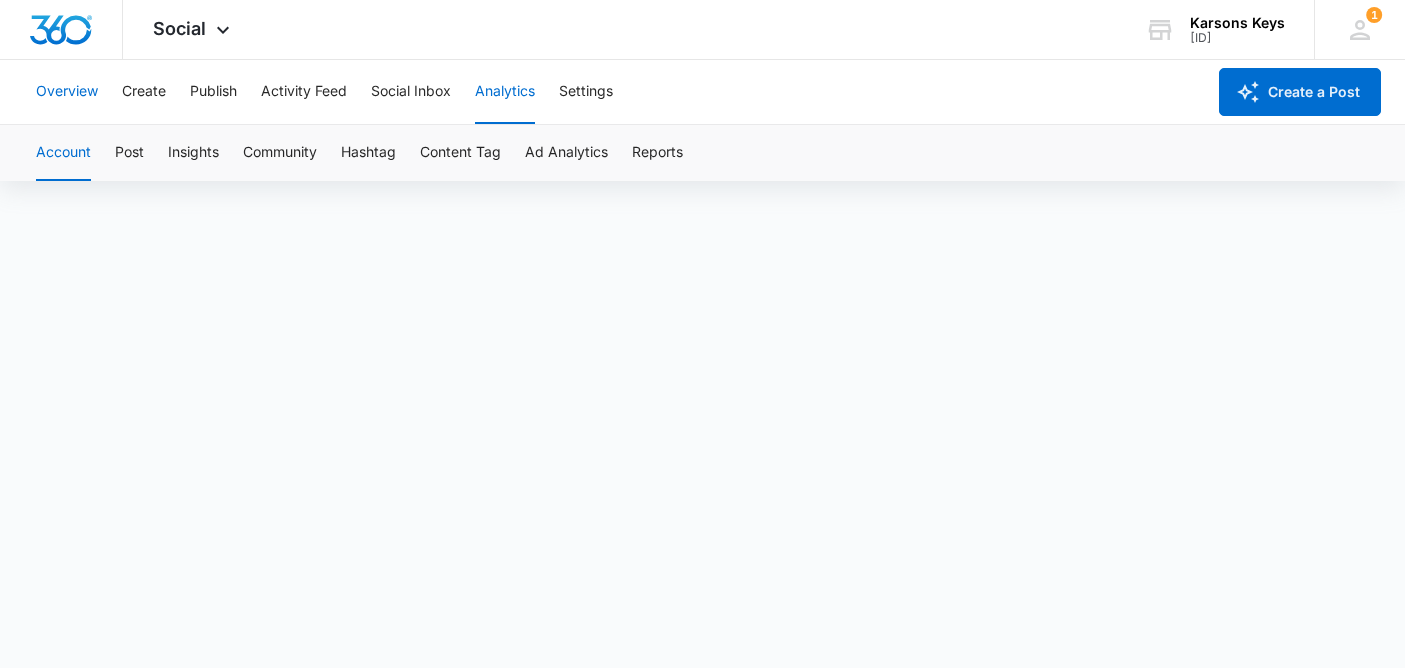 click on "Overview" at bounding box center (67, 92) 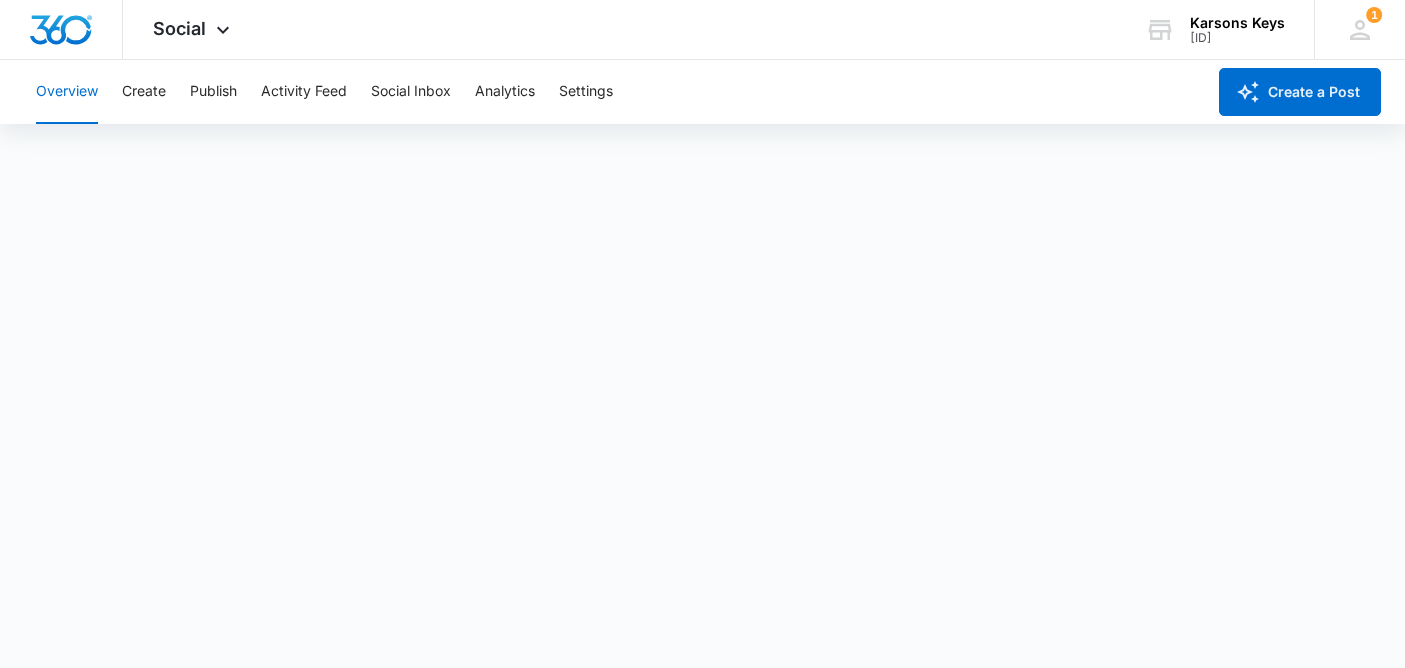 scroll, scrollTop: 0, scrollLeft: 0, axis: both 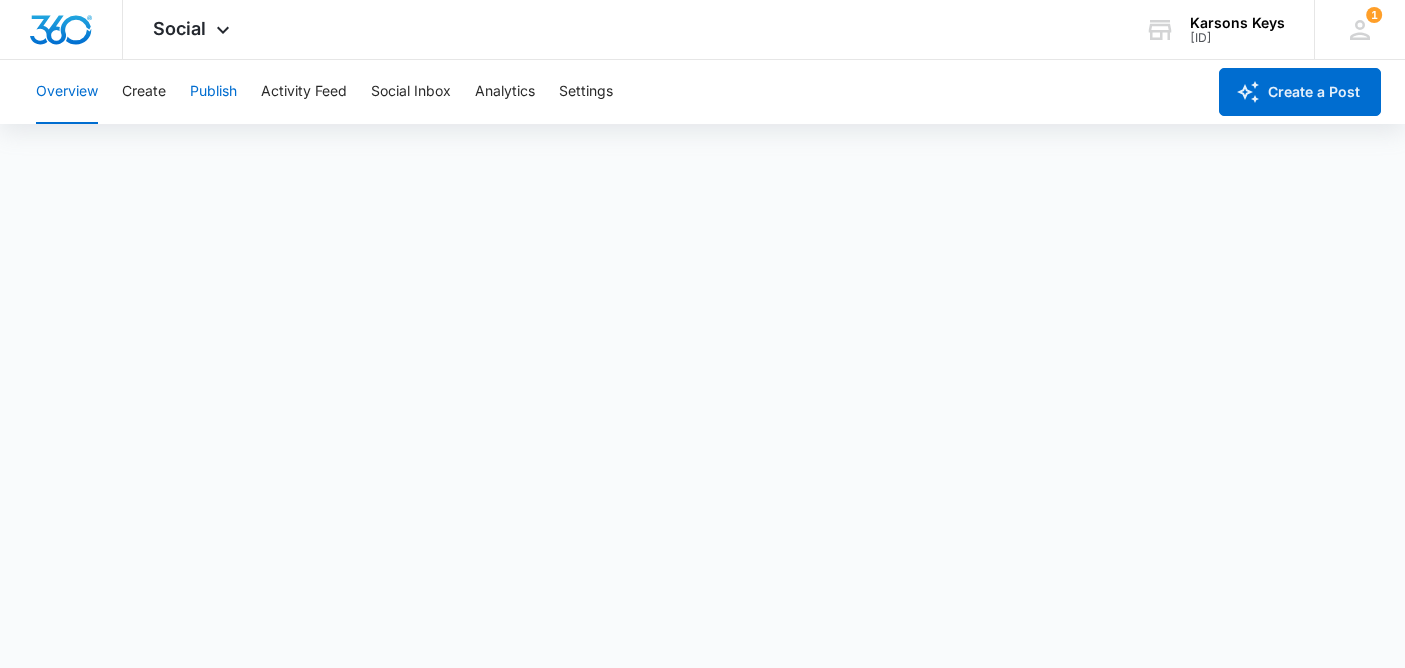 click on "Publish" at bounding box center [213, 92] 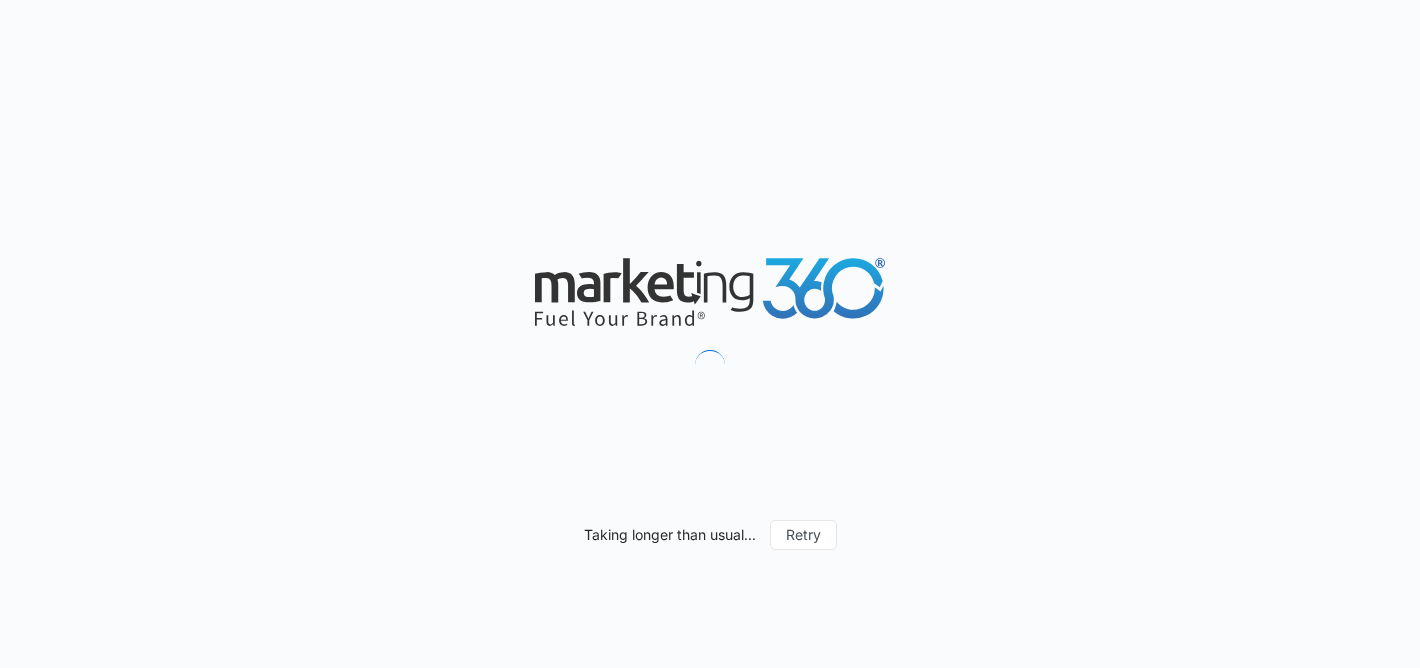 scroll, scrollTop: 0, scrollLeft: 0, axis: both 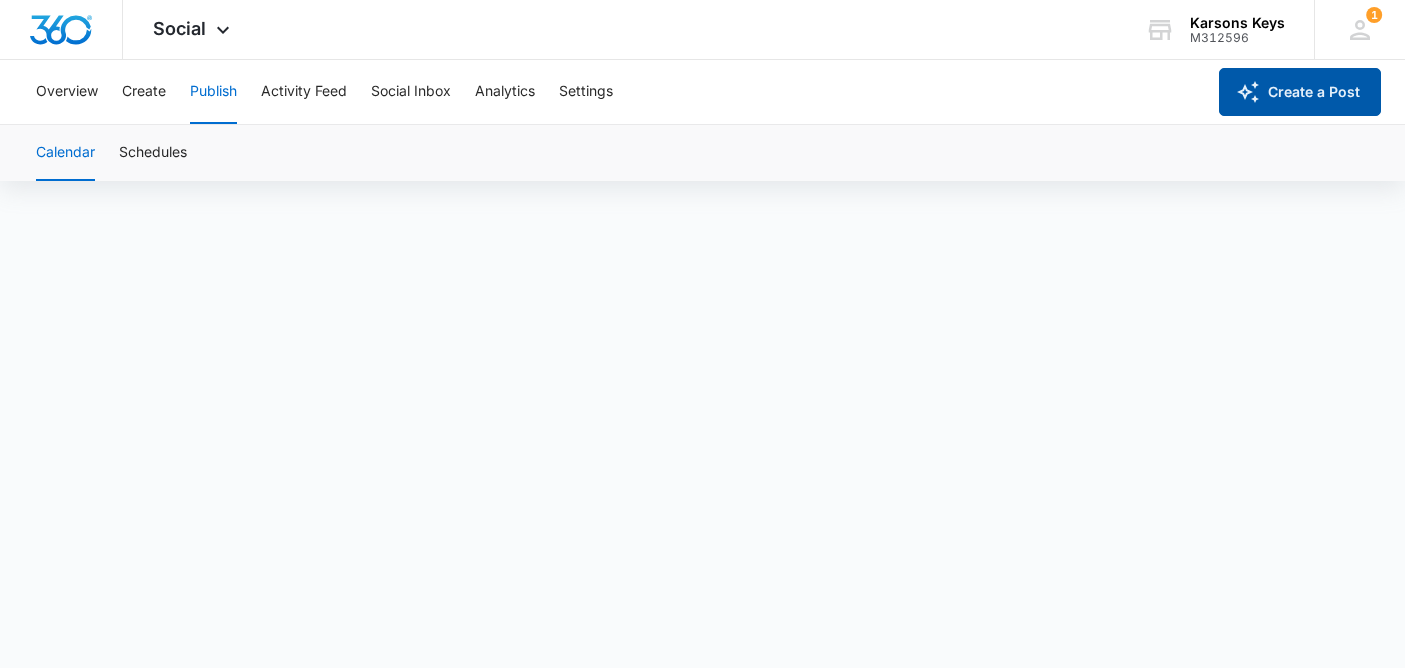 click on "Create a Post" at bounding box center (1300, 92) 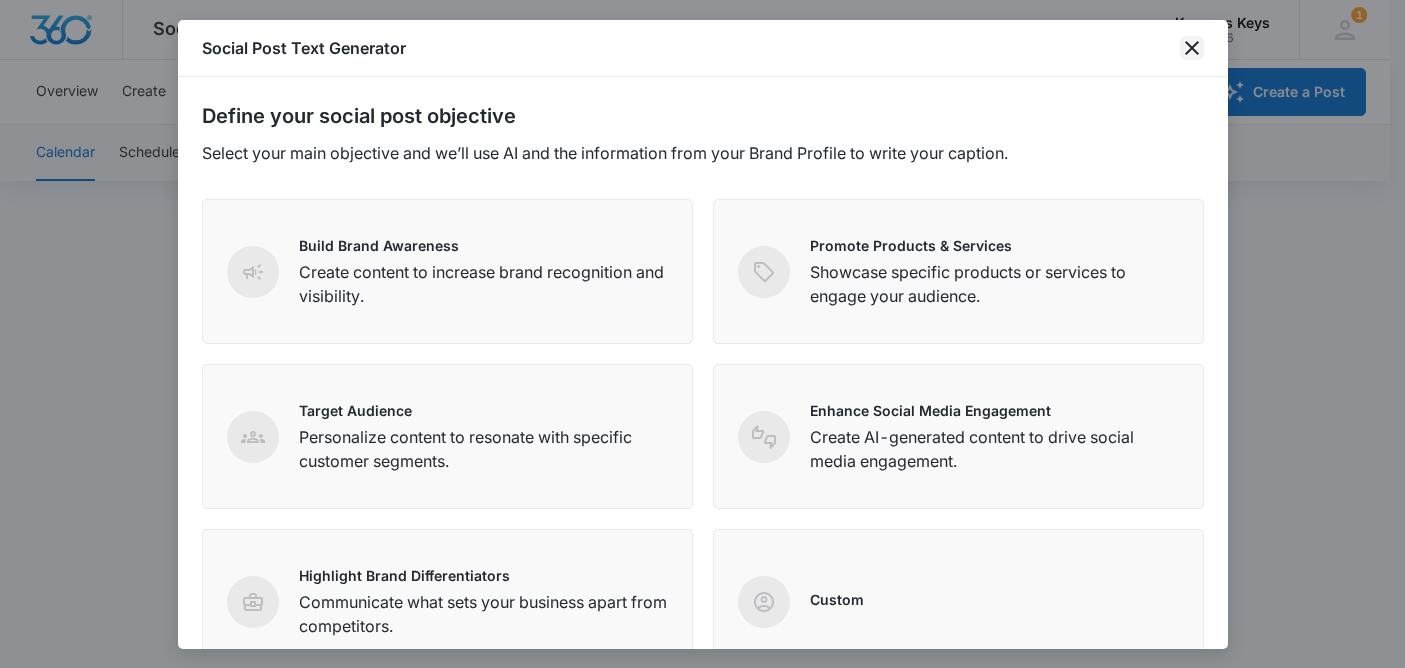 click 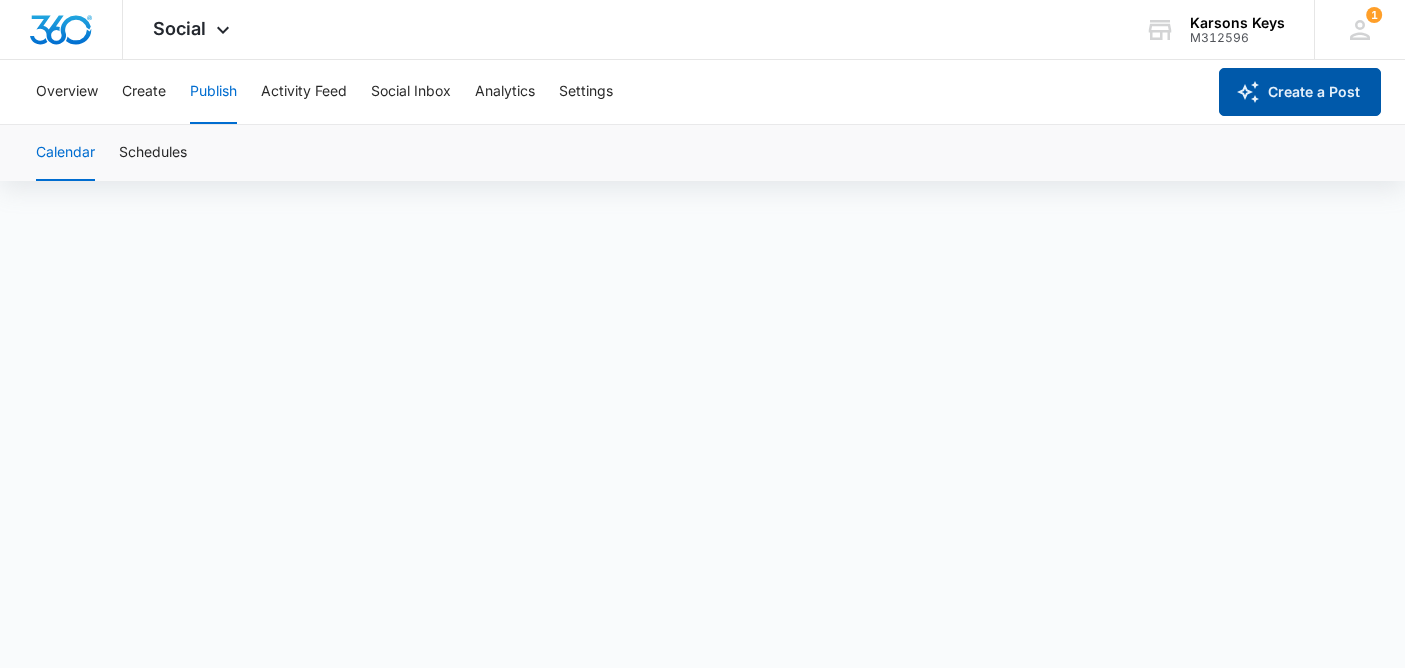 click on "Create a Post" at bounding box center (1300, 92) 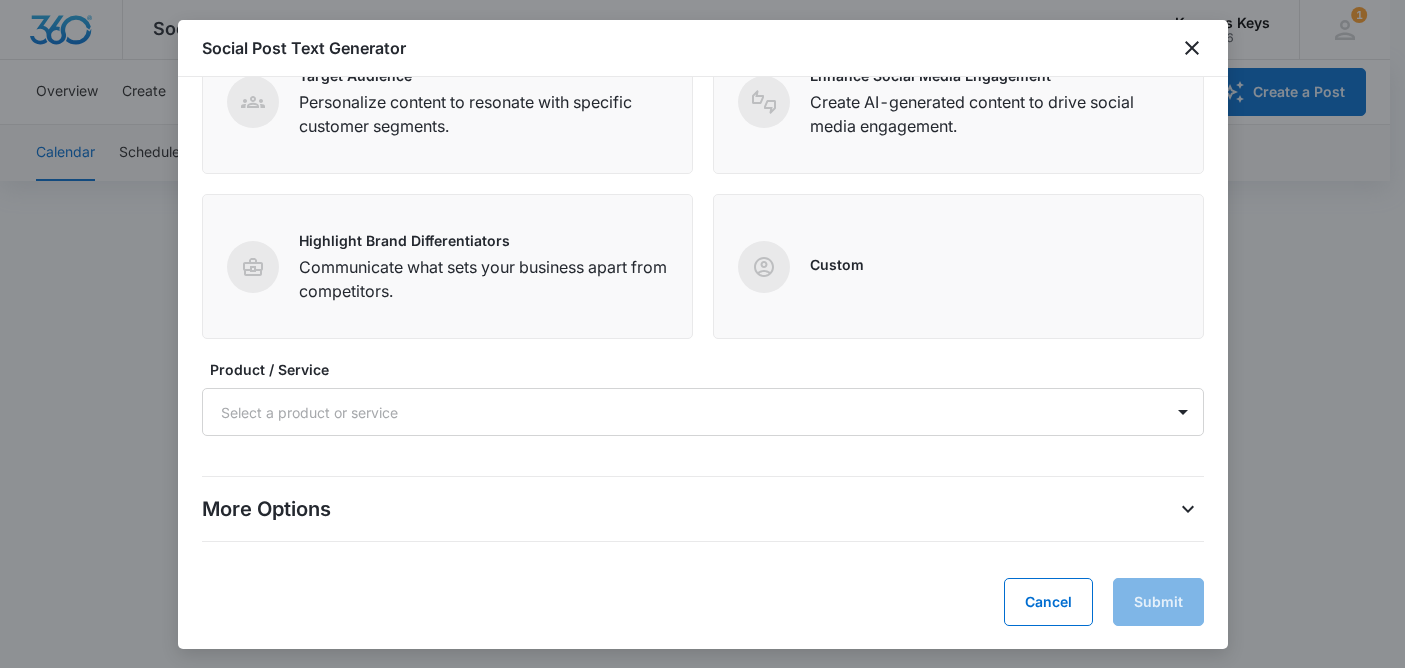 scroll, scrollTop: 336, scrollLeft: 0, axis: vertical 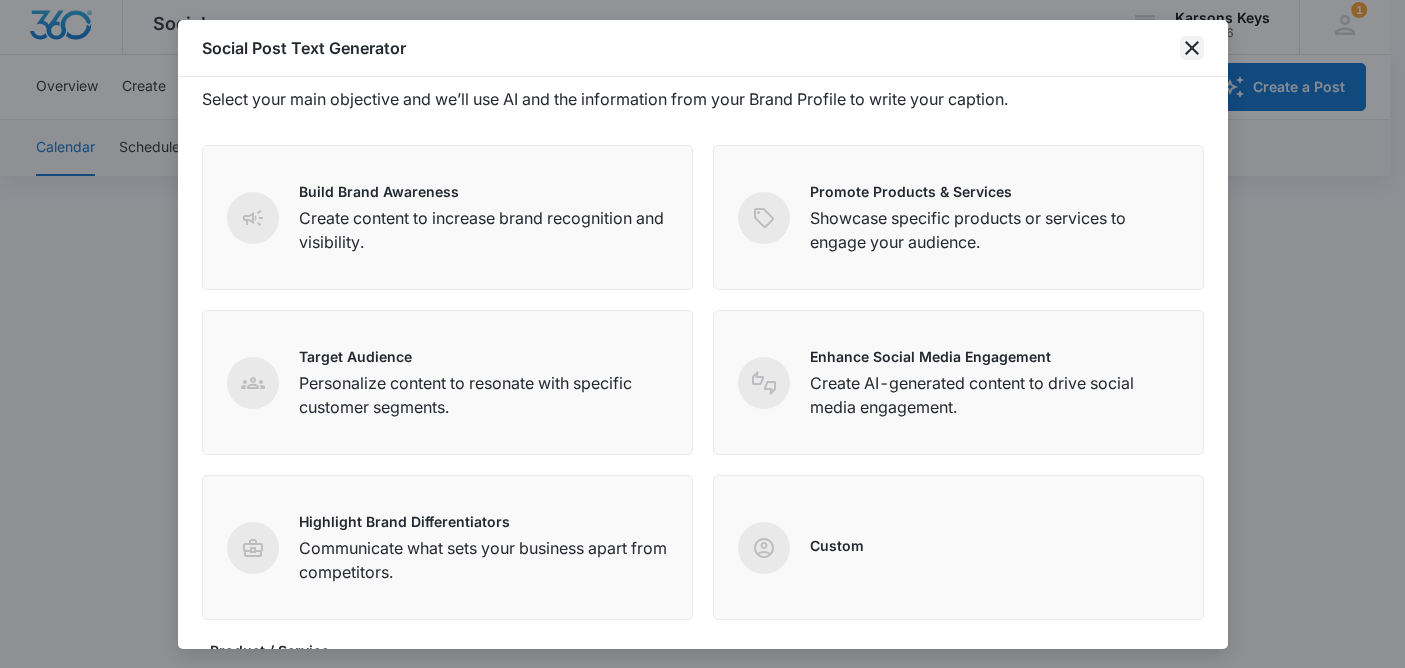 click 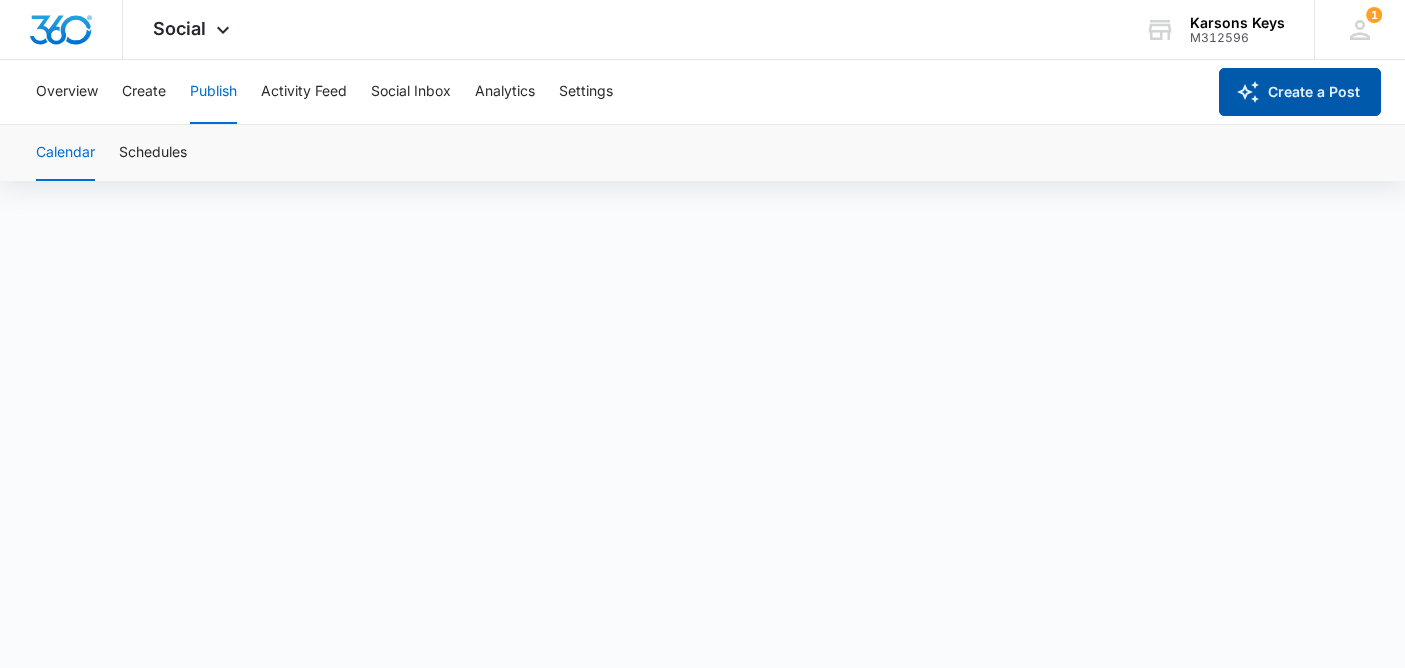 click 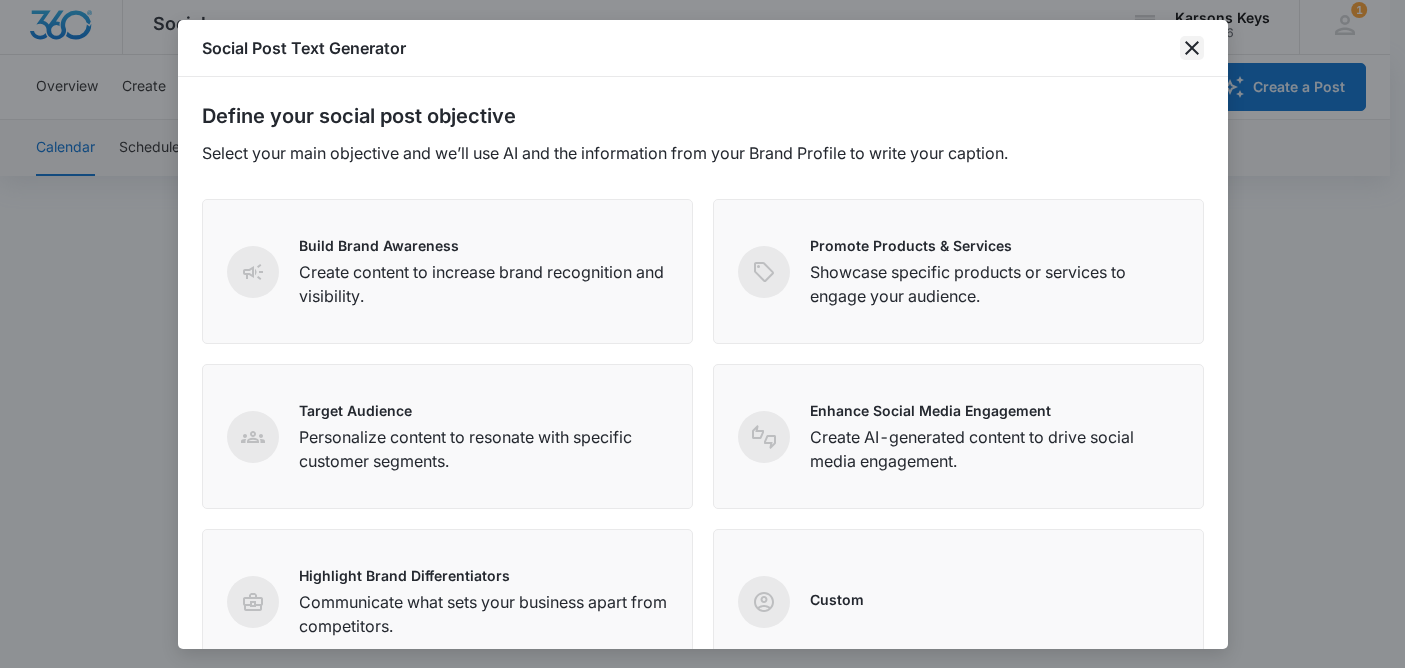 click 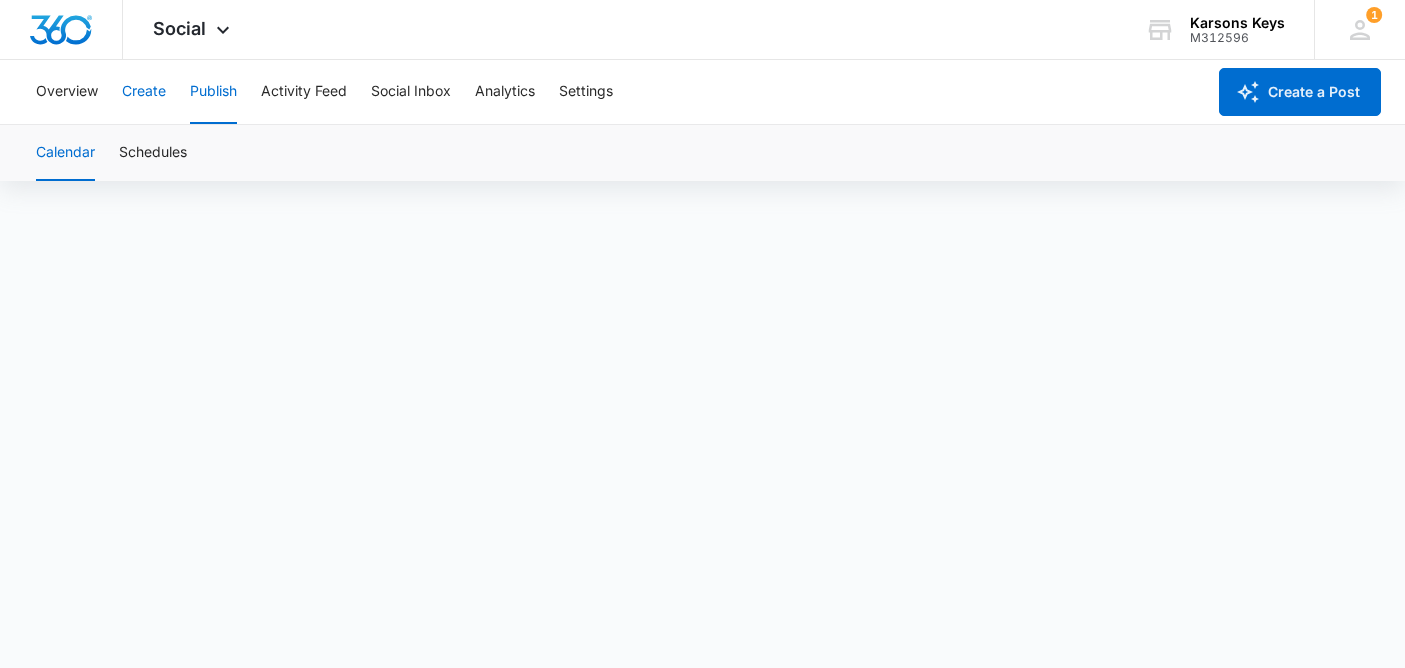 click on "Create" at bounding box center [144, 92] 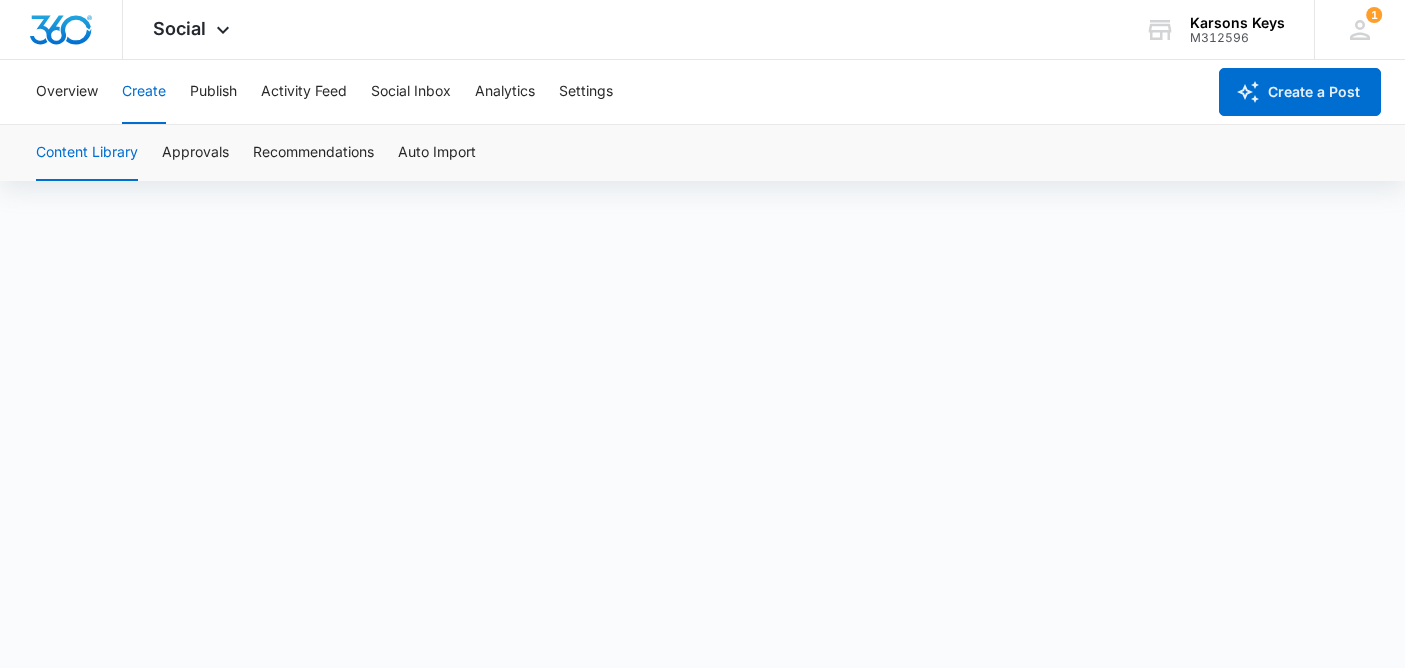 scroll, scrollTop: 14, scrollLeft: 0, axis: vertical 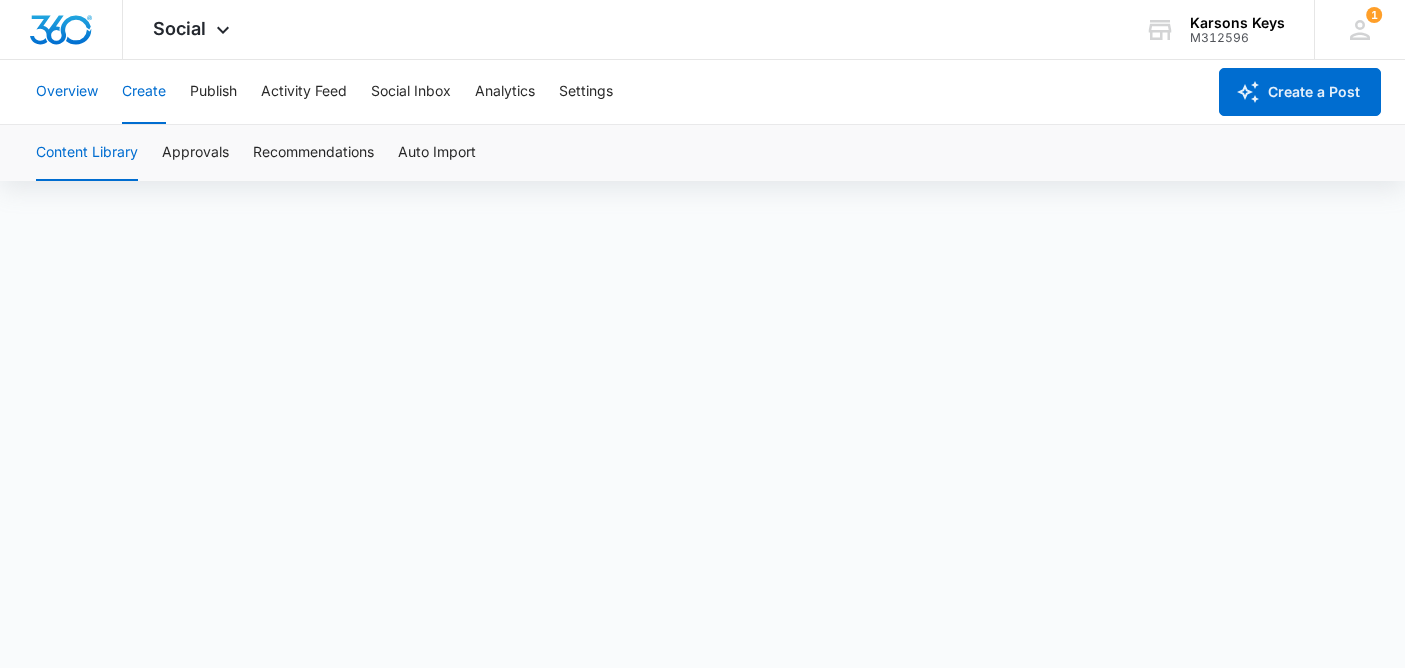 click on "Overview" at bounding box center [67, 92] 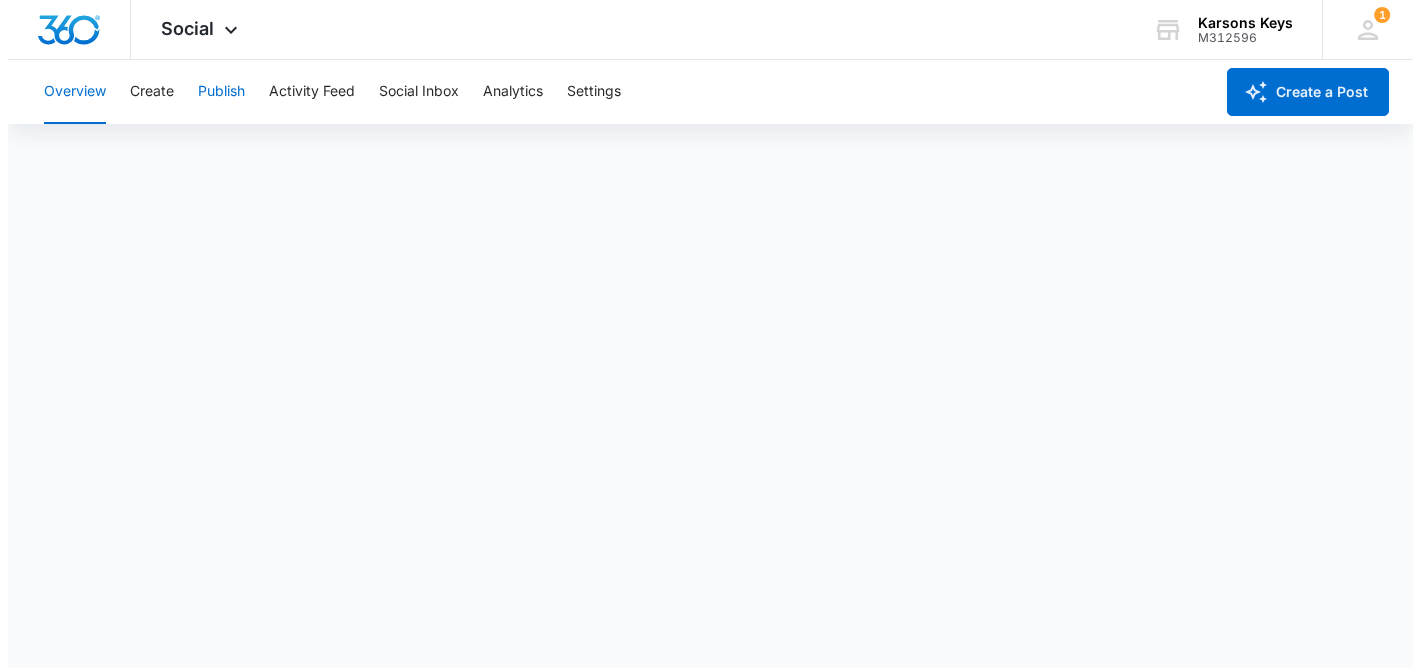 scroll, scrollTop: 0, scrollLeft: 0, axis: both 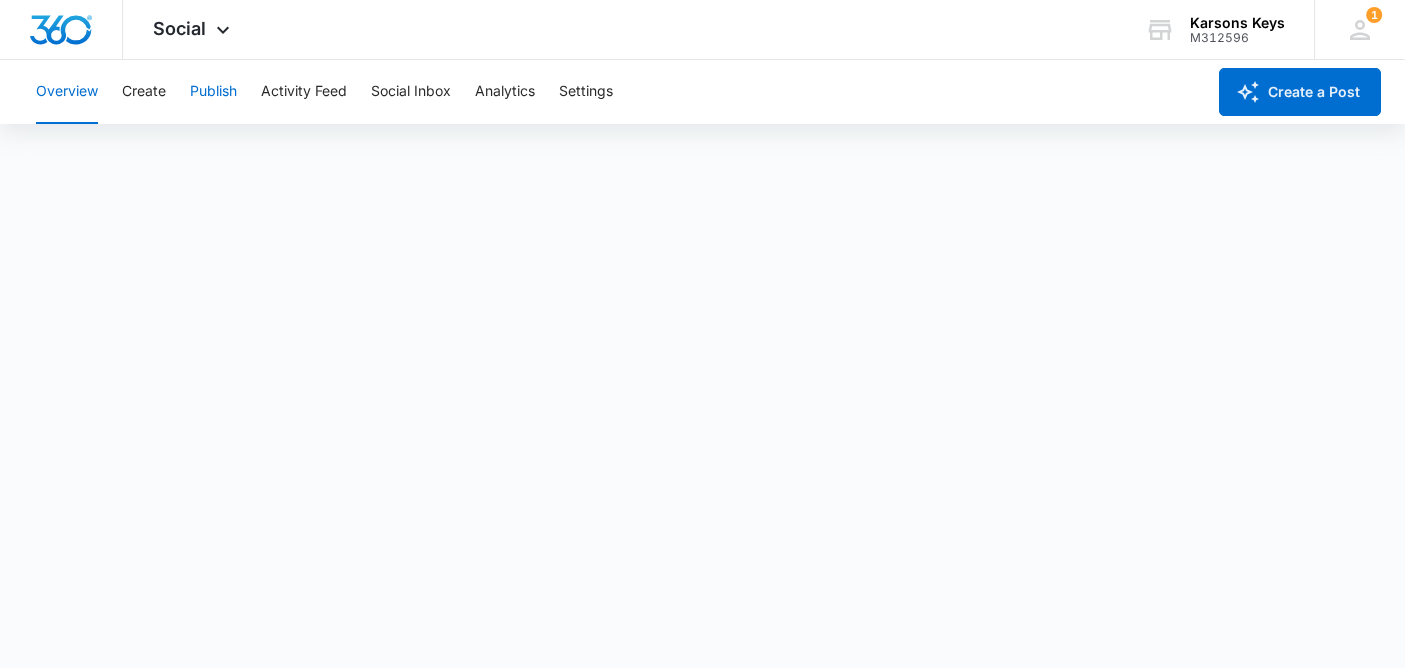 click on "Publish" at bounding box center (213, 92) 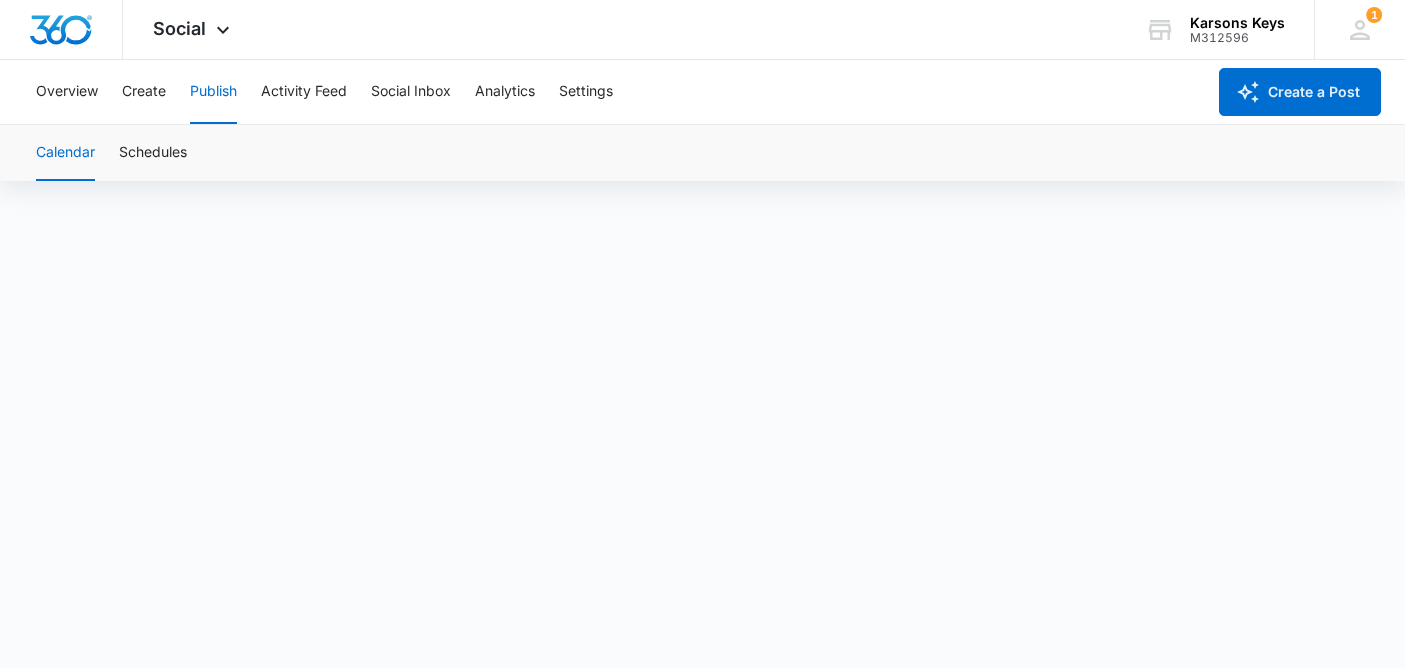 click on "Publish" at bounding box center [213, 92] 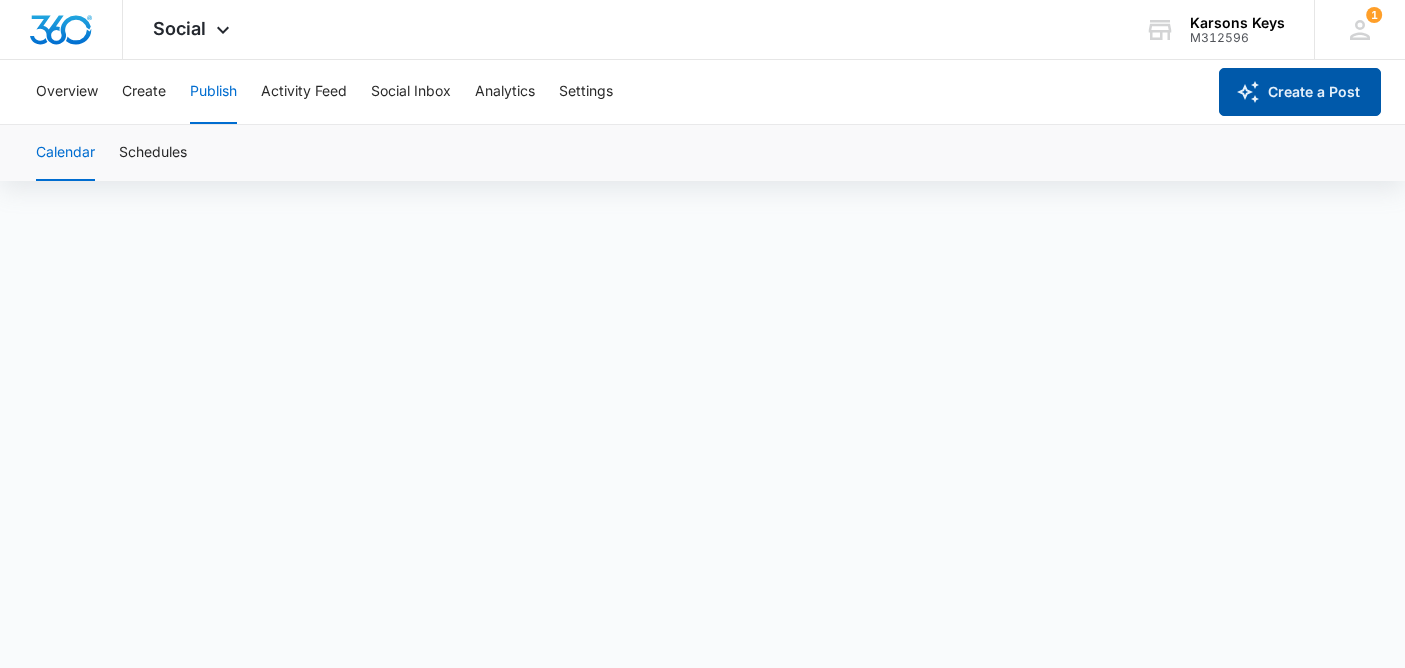 click 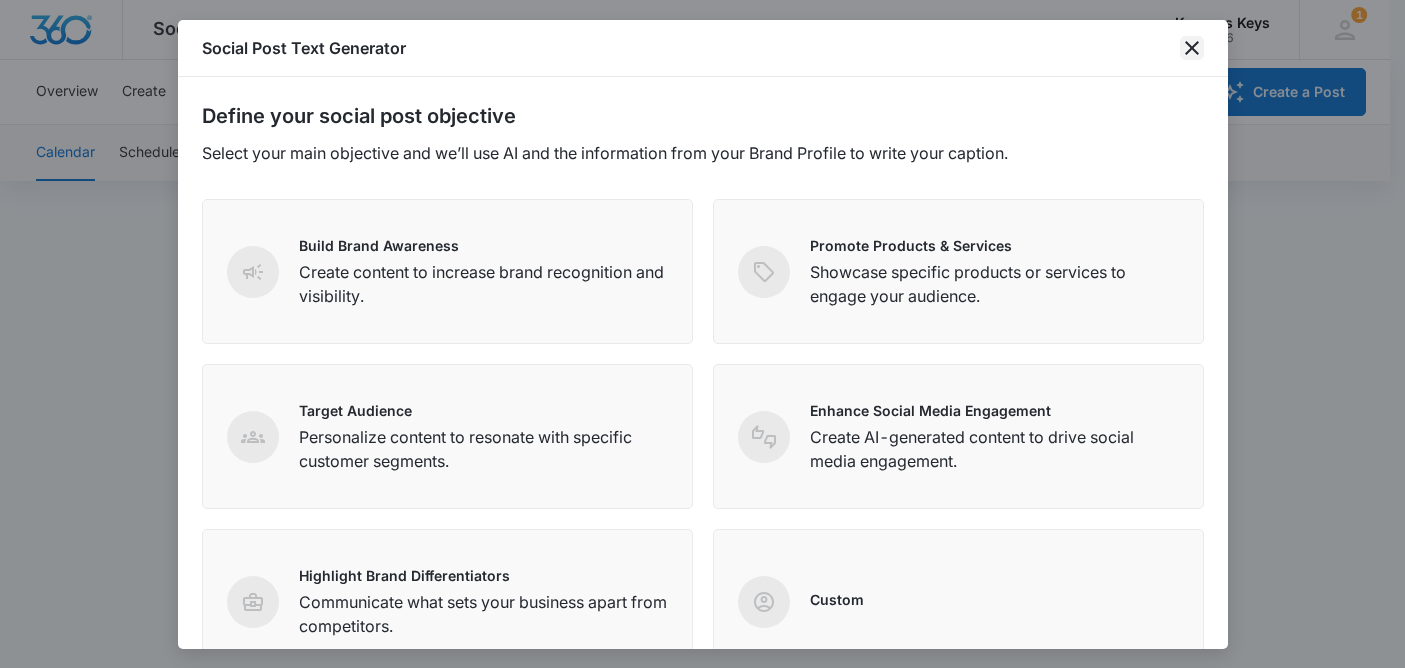 click 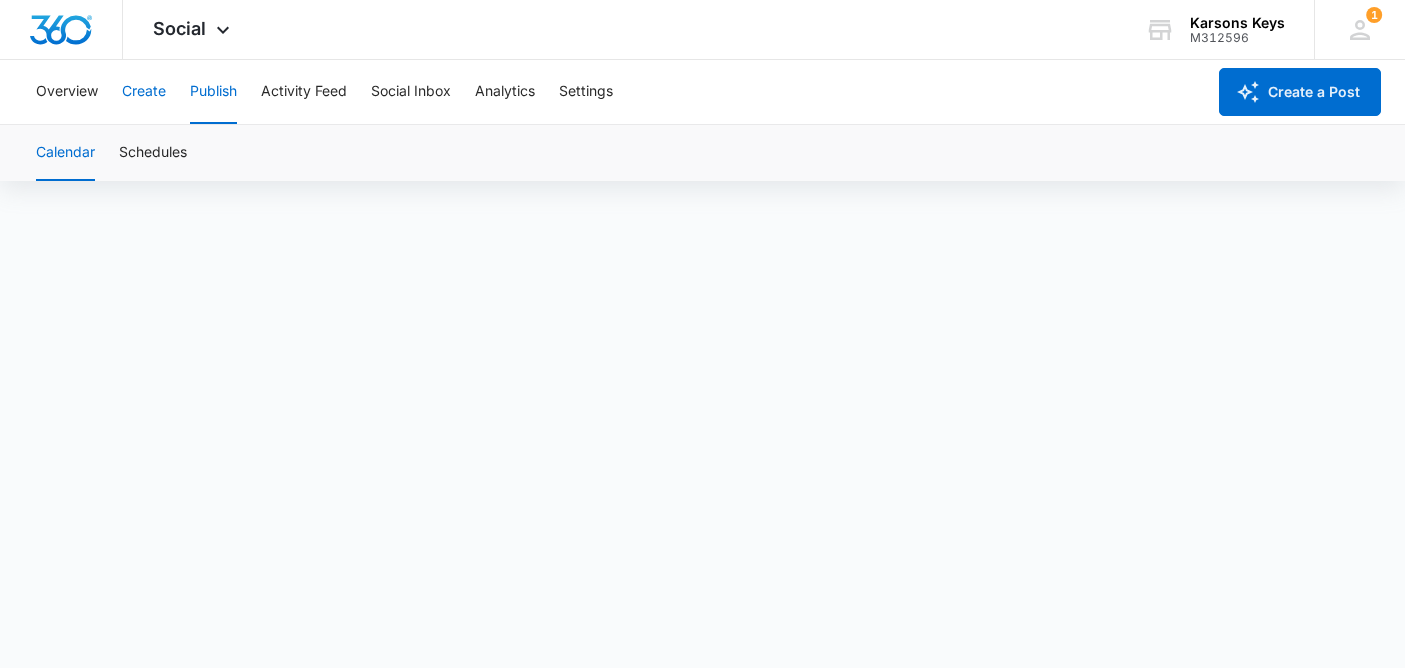 click on "Create" at bounding box center (144, 92) 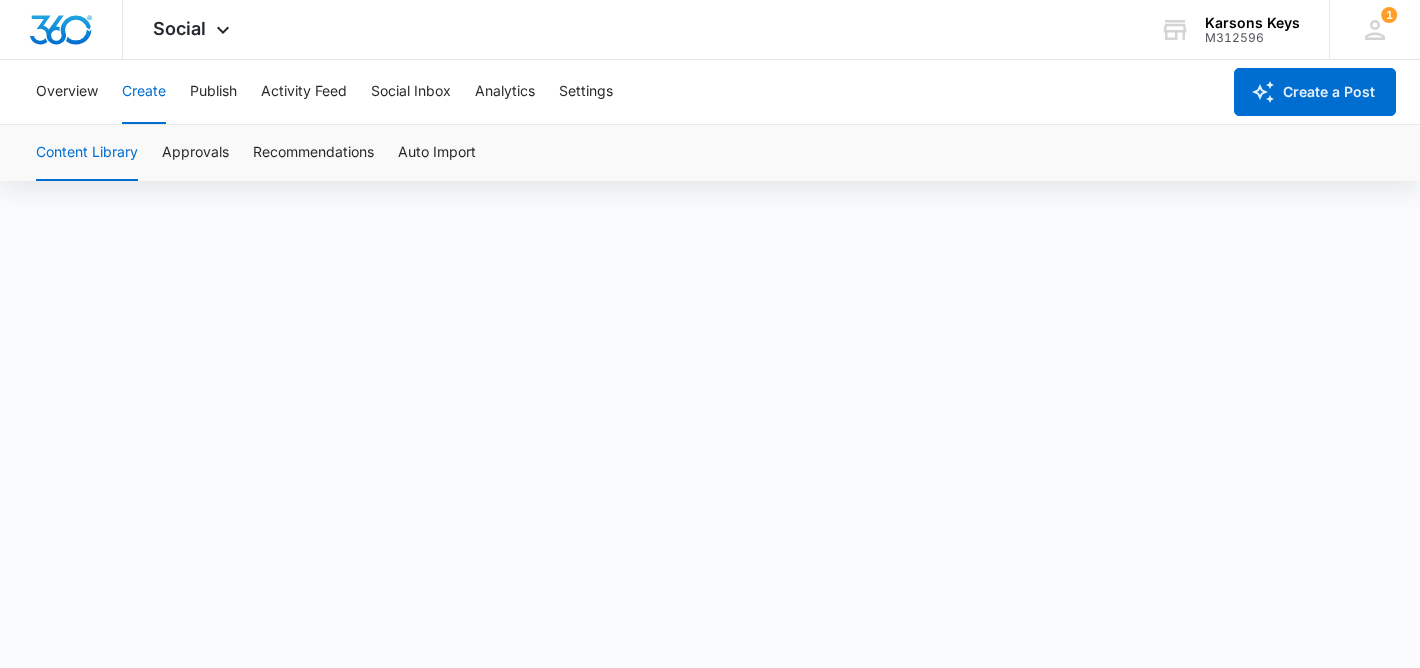 scroll, scrollTop: 14, scrollLeft: 0, axis: vertical 